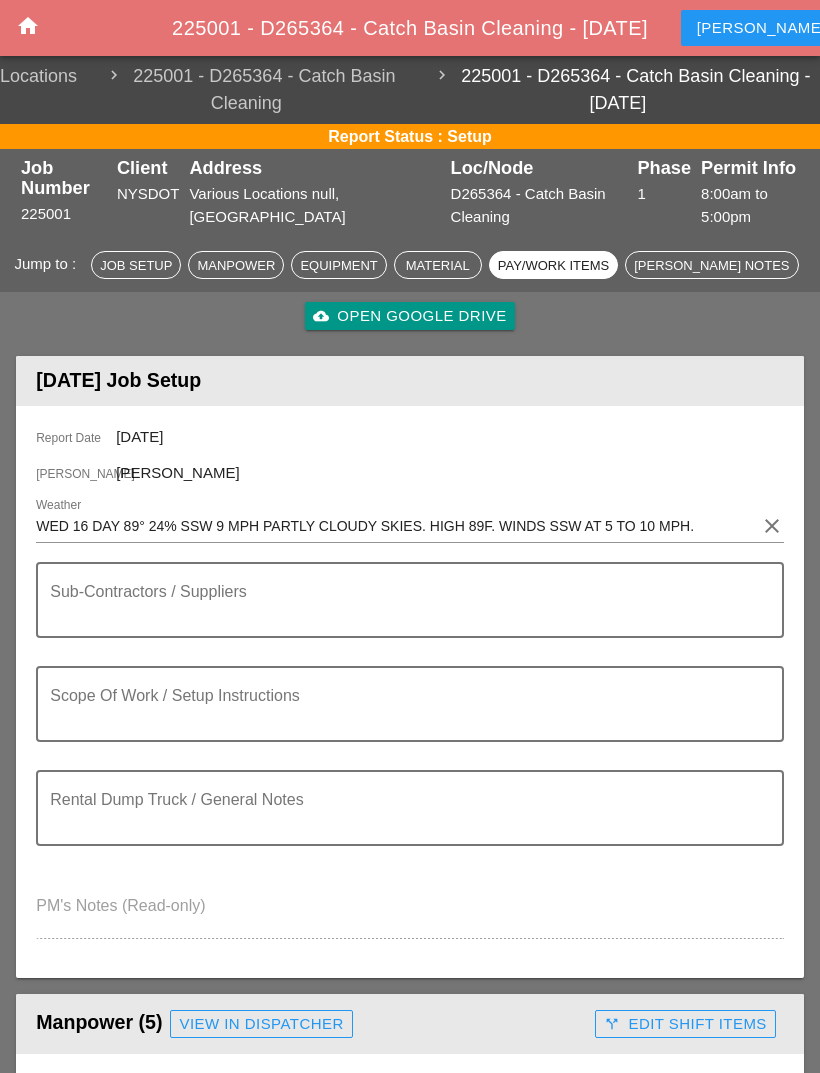 scroll, scrollTop: 2744, scrollLeft: 0, axis: vertical 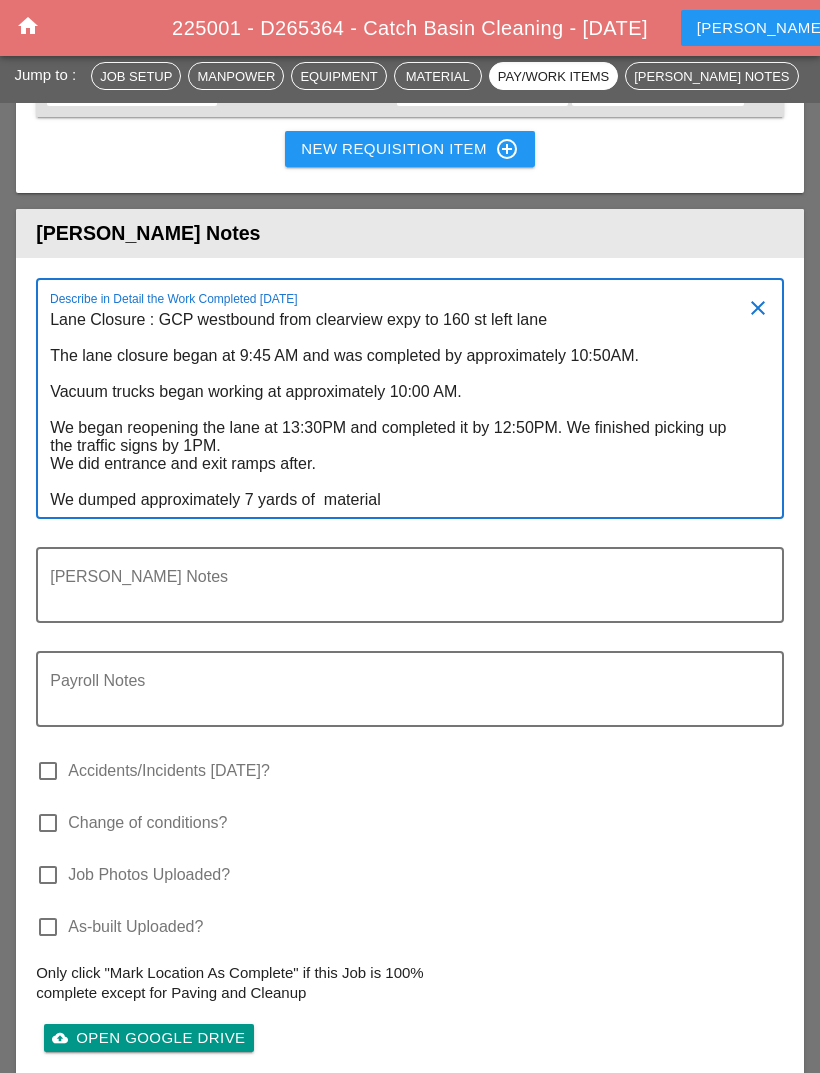 click on "Lane Closure : GCP westbound from clearview expy to 160 st left lane
The lane closure began at 9:45 AM and was completed by approximately 10:50AM.
Vacuum trucks began working at approximately 10:00 AM.
We began reopening the lane at 13:30PM and completed it by 12:50PM. We finished picking up the traffic signs by 1PM.
We did entrance and exit ramps after.
We dumped approximately 7 yards of  material" at bounding box center [402, 410] 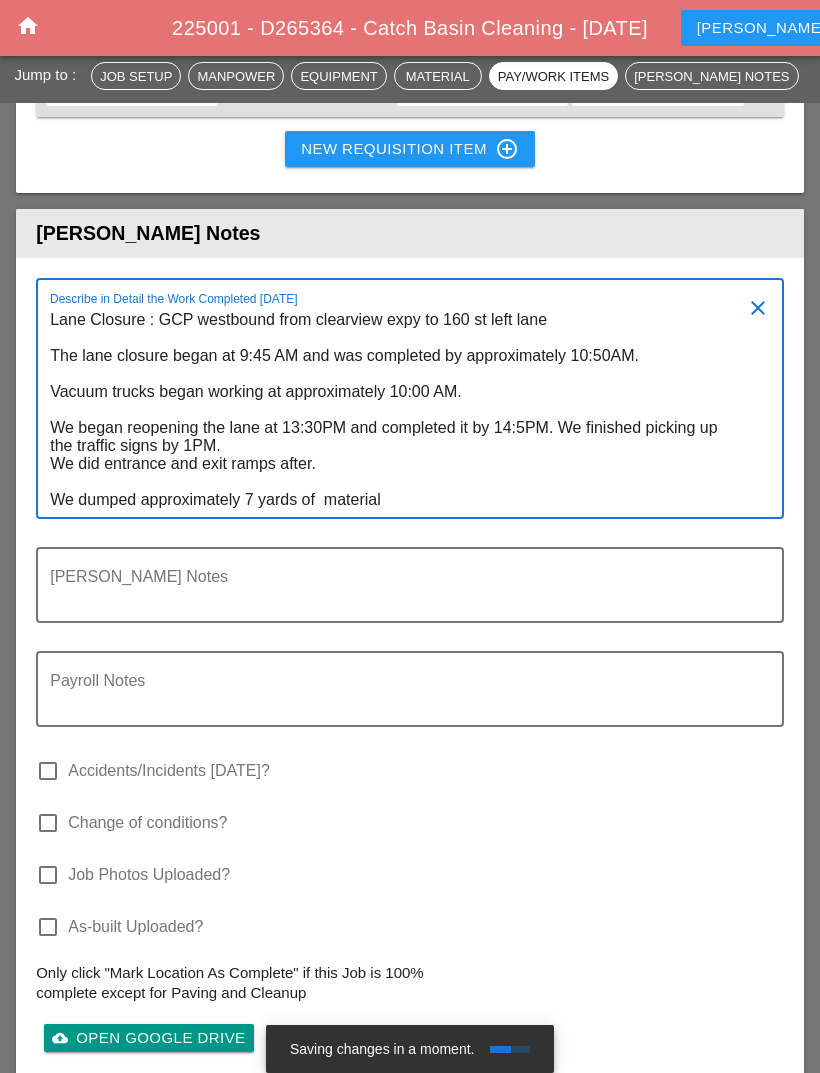 scroll, scrollTop: 0, scrollLeft: 0, axis: both 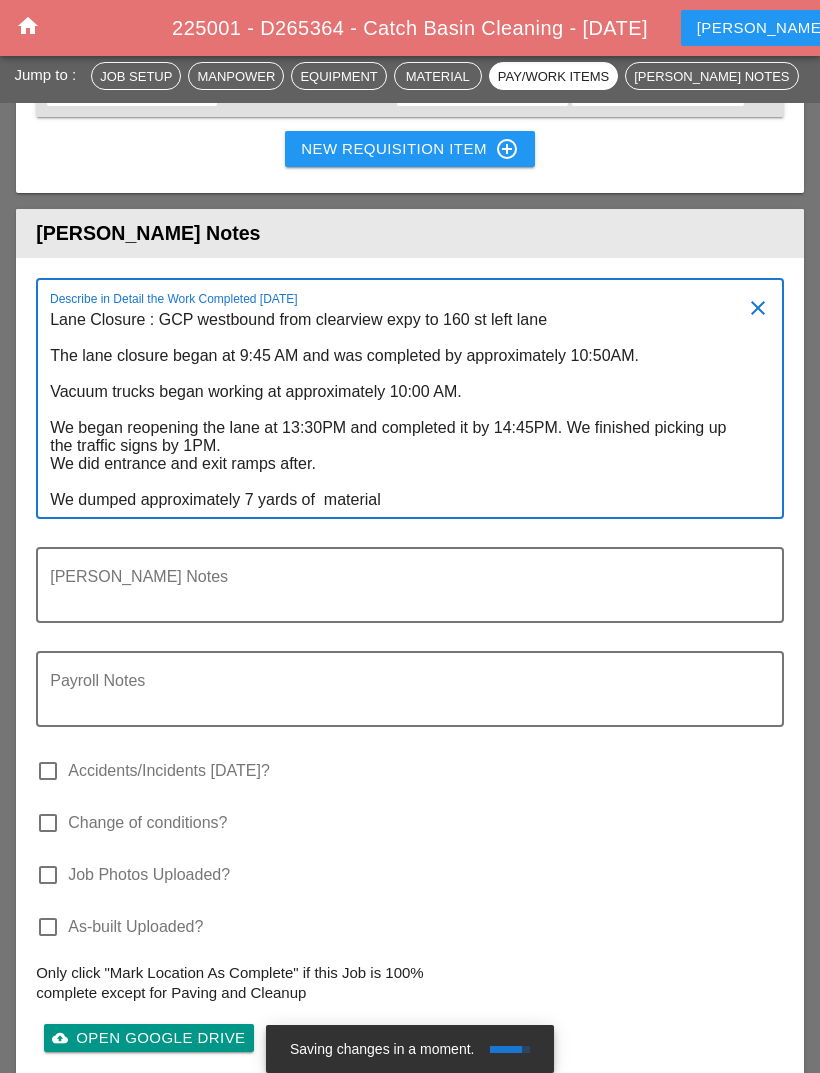 click on "Lane Closure : GCP westbound from clearview expy to 160 st left lane
The lane closure began at 9:45 AM and was completed by approximately 10:50AM.
Vacuum trucks began working at approximately 10:00 AM.
We began reopening the lane at 13:30PM and completed it by 14:45PM. We finished picking up the traffic signs by 1PM.
We did entrance and exit ramps after.
We dumped approximately 7 yards of  material" at bounding box center (402, 410) 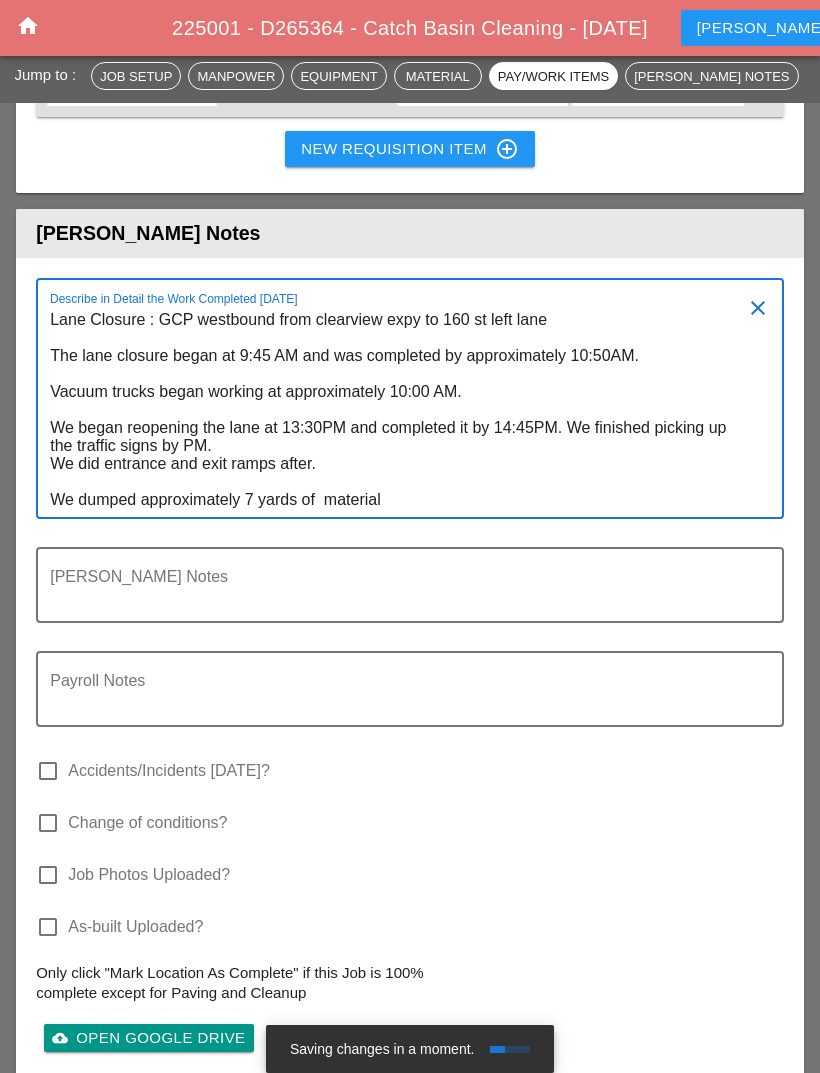 scroll, scrollTop: 0, scrollLeft: 0, axis: both 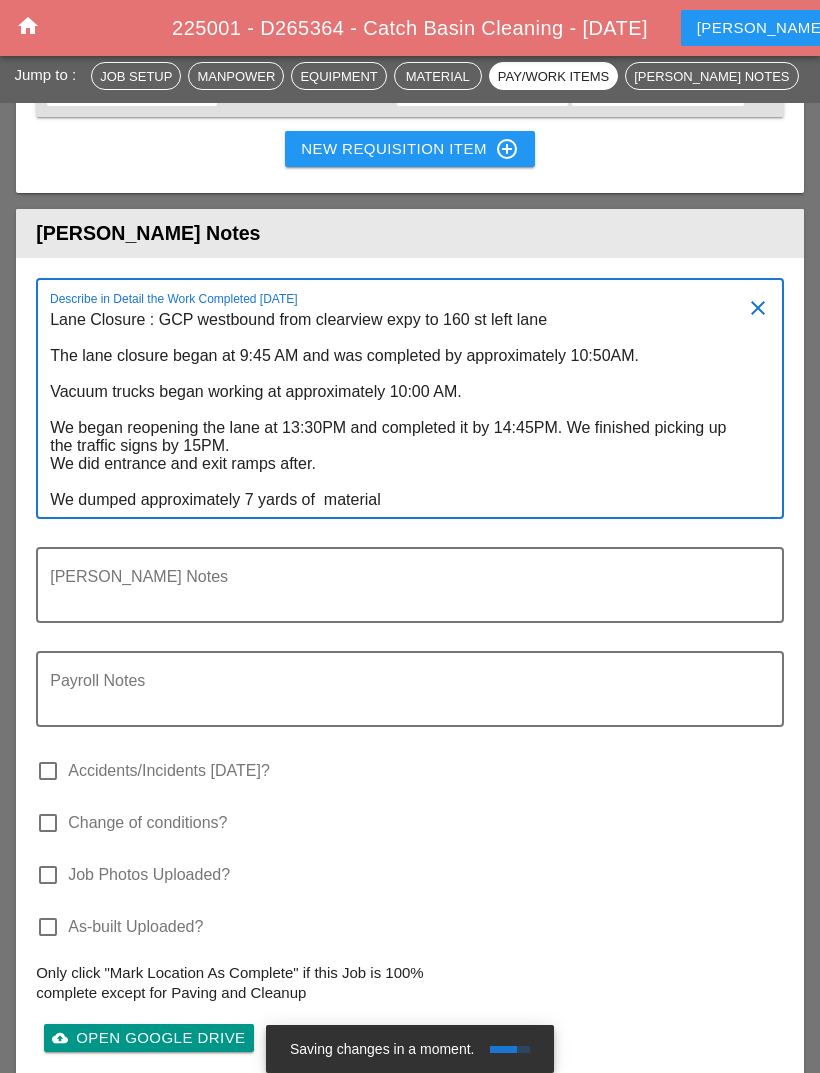 click on "Lane Closure : GCP westbound from clearview expy to 160 st left lane
The lane closure began at 9:45 AM and was completed by approximately 10:50AM.
Vacuum trucks began working at approximately 10:00 AM.
We began reopening the lane at 13:30PM and completed it by 14:45PM. We finished picking up the traffic signs by 15PM.
We did entrance and exit ramps after.
We dumped approximately 7 yards of  material" at bounding box center (402, 410) 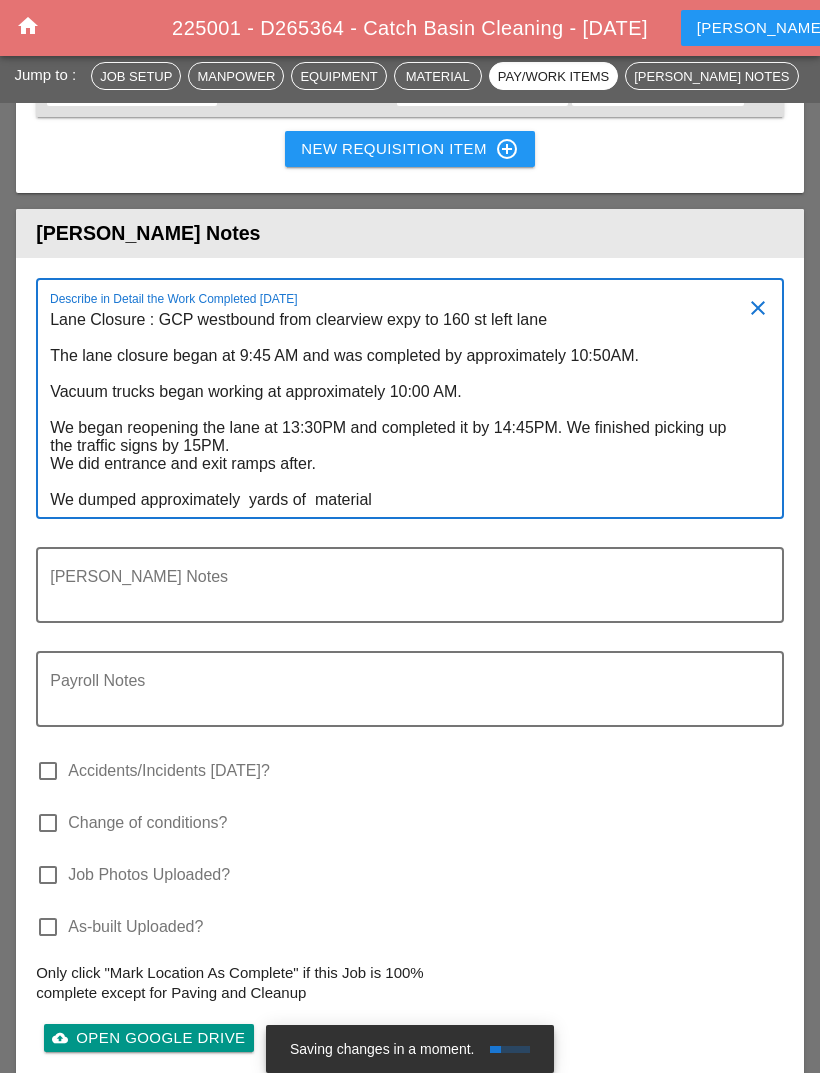 scroll, scrollTop: 0, scrollLeft: 0, axis: both 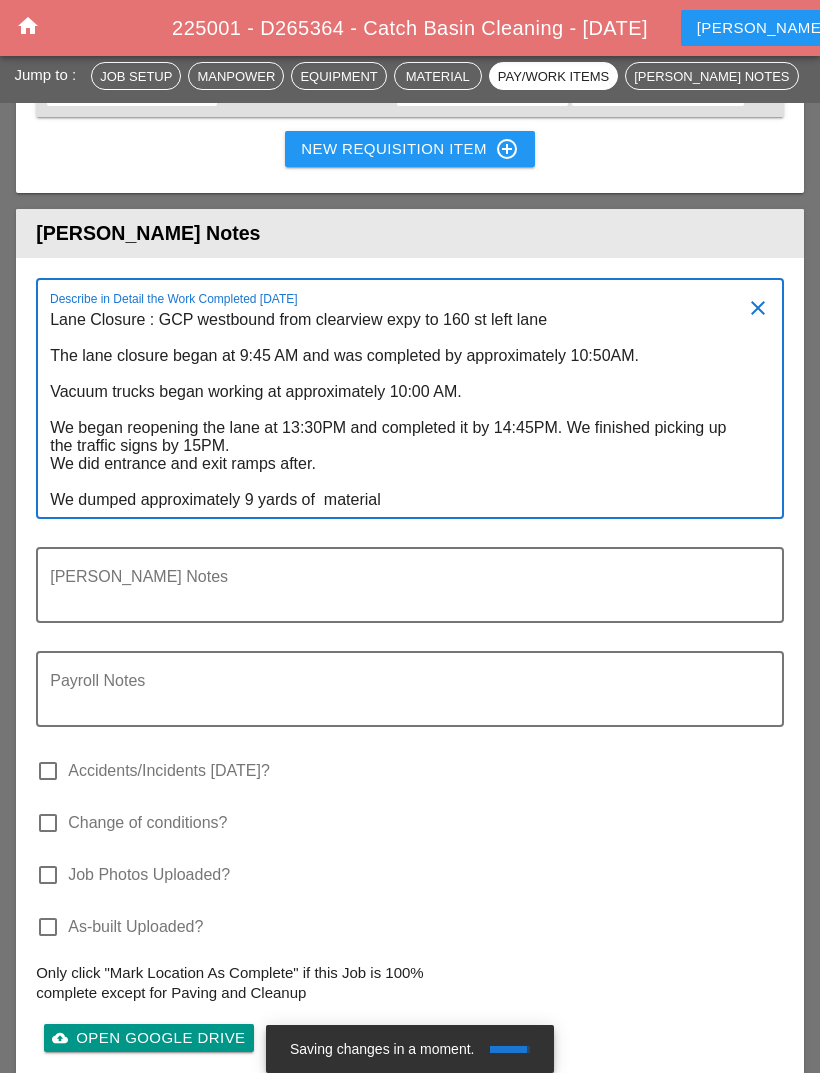 type on "Lane Closure : GCP westbound from clearview expy to 160 st left lane
The lane closure began at 9:45 AM and was completed by approximately 10:50AM.
Vacuum trucks began working at approximately 10:00 AM.
We began reopening the lane at 13:30PM and completed it by 14:45PM. We finished picking up the traffic signs by 15PM.
We did entrance and exit ramps after.
We dumped approximately 9 yards of  material" 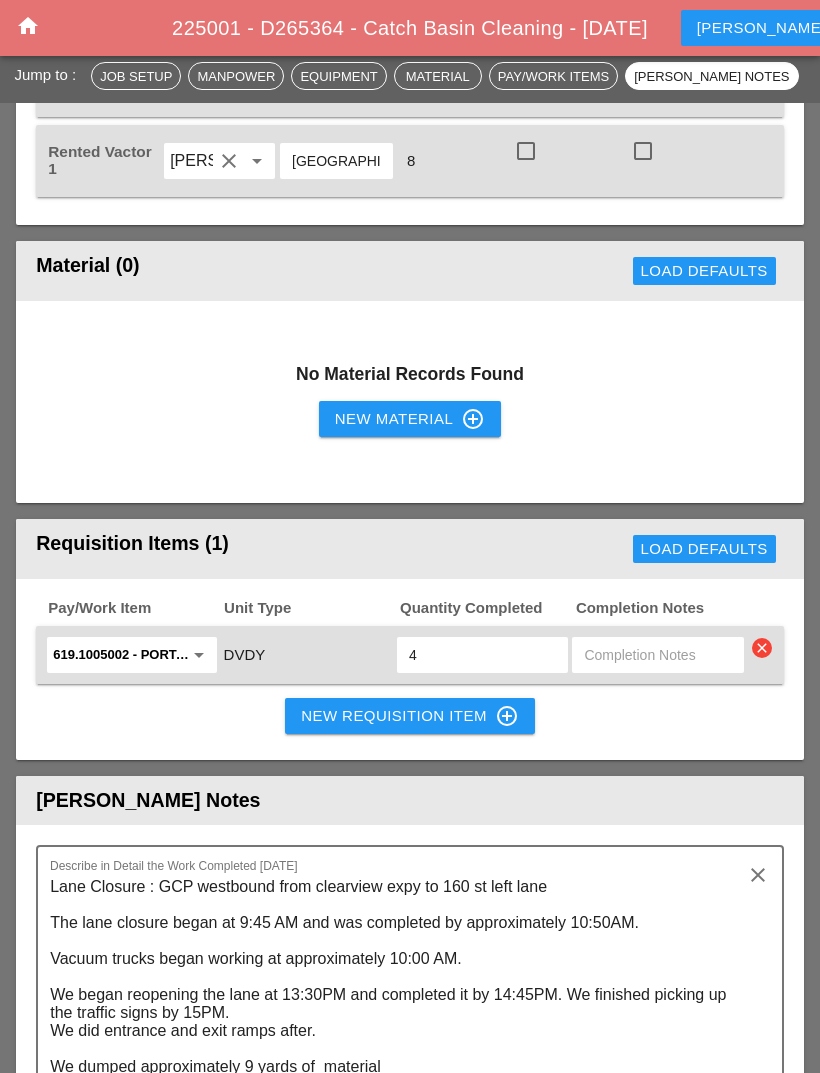 scroll, scrollTop: 2114, scrollLeft: 0, axis: vertical 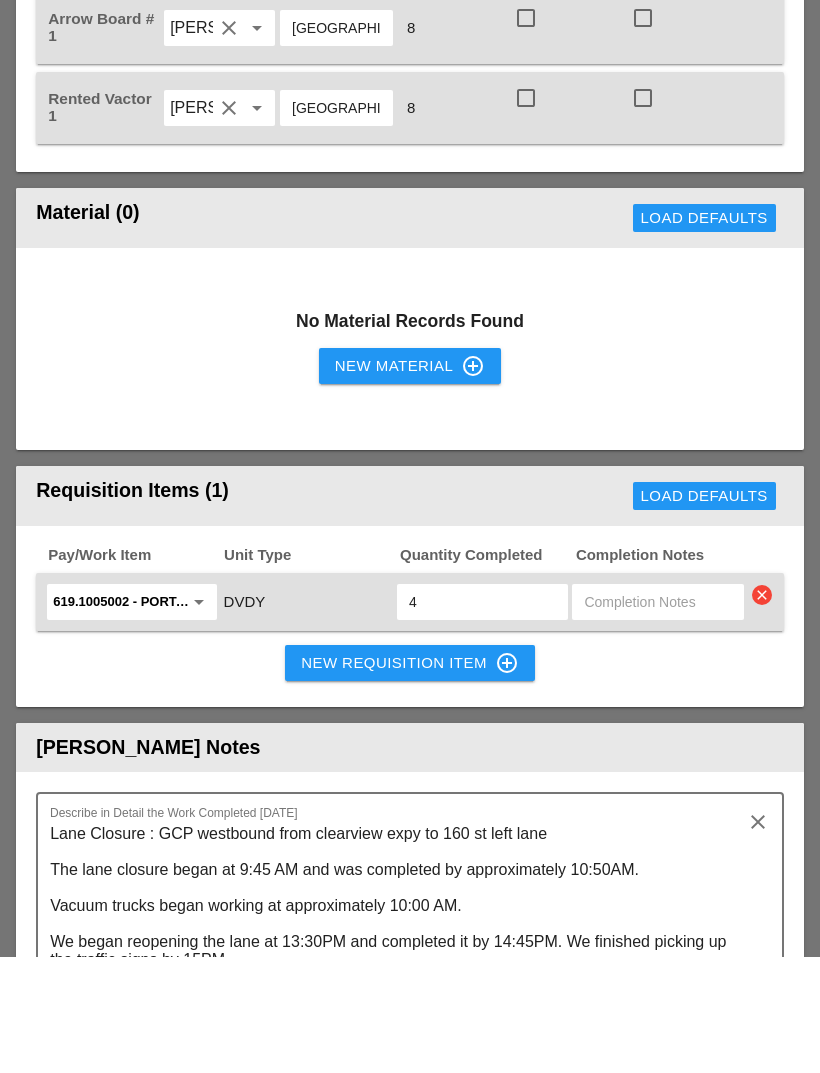 click on "control_point" at bounding box center [507, 779] 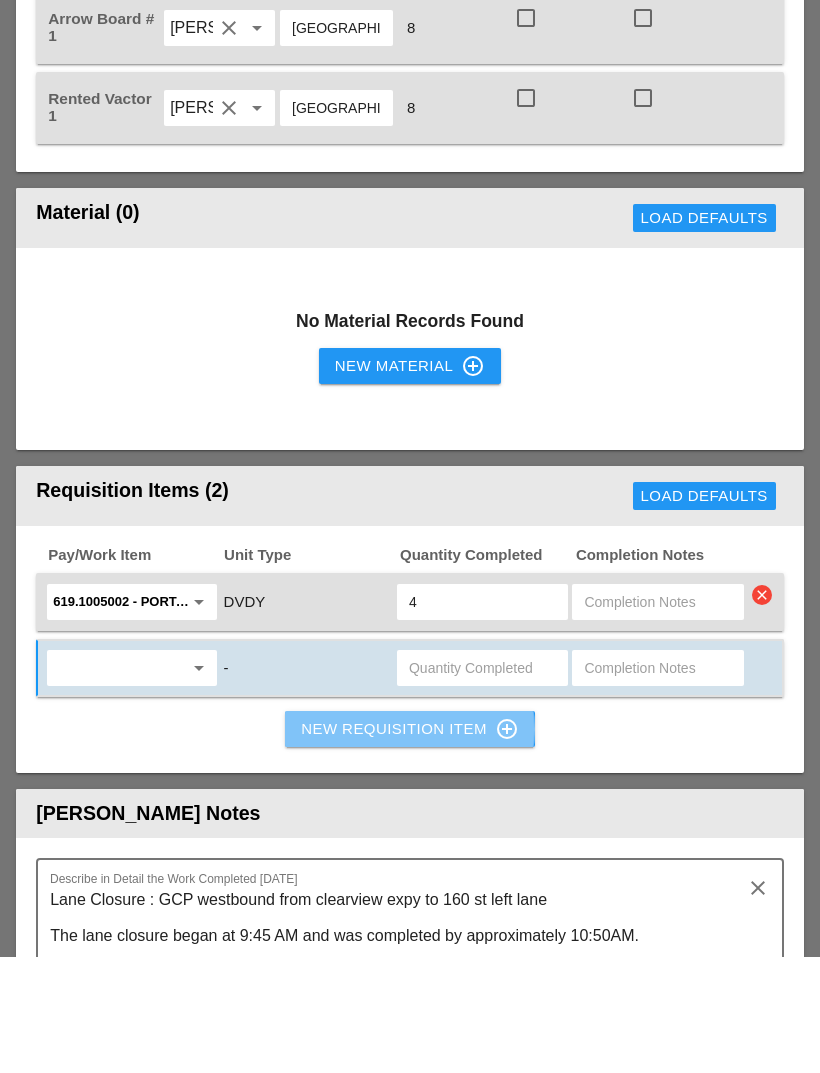 scroll, scrollTop: 2230, scrollLeft: 0, axis: vertical 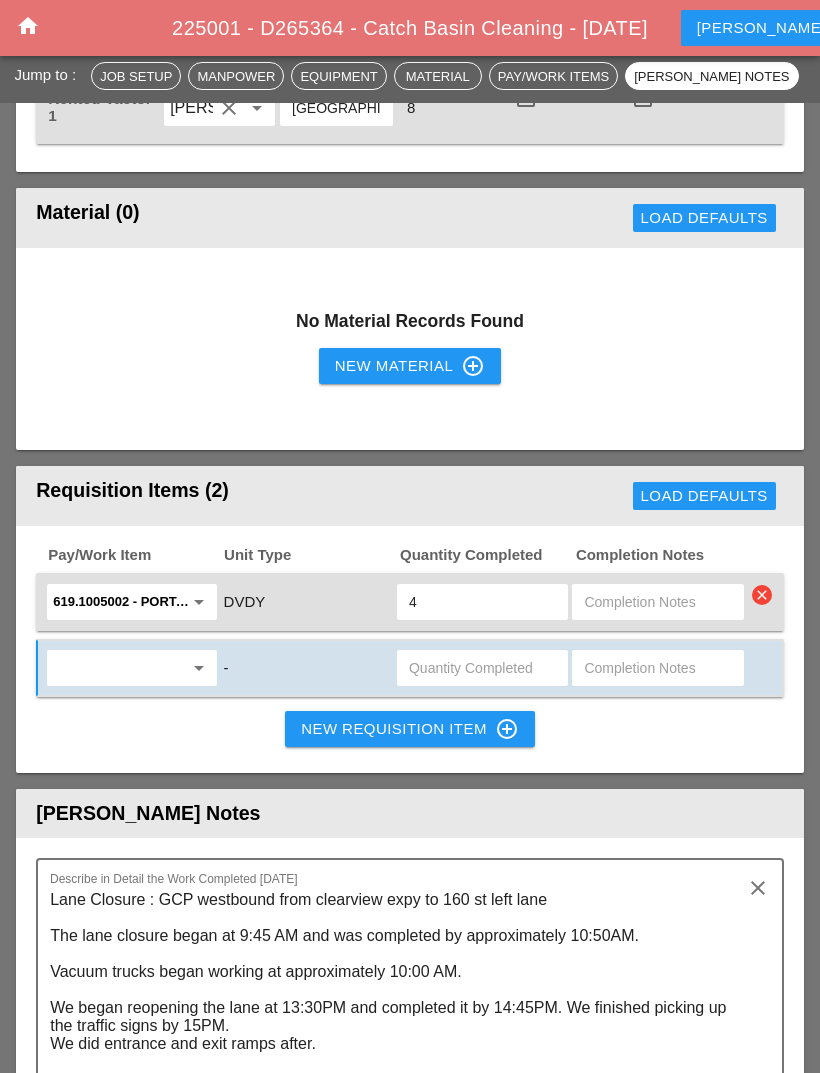 click on "arrow_drop_down" at bounding box center (199, 668) 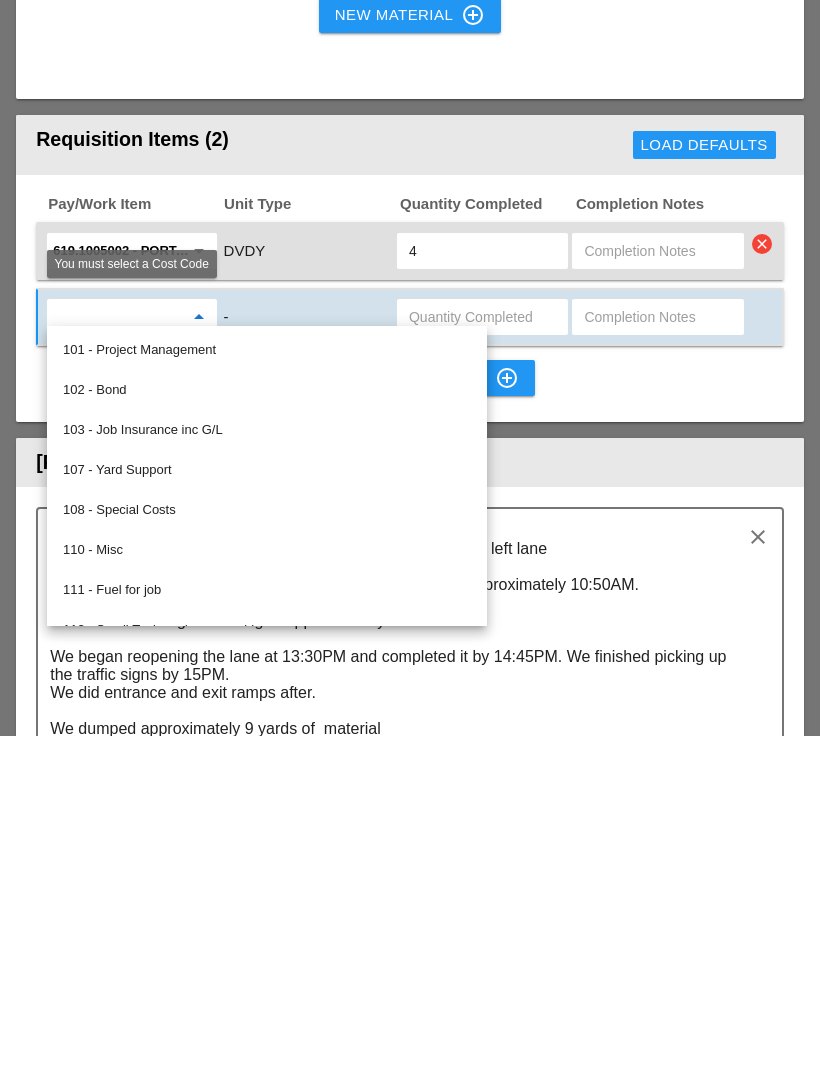 scroll, scrollTop: 2253, scrollLeft: 0, axis: vertical 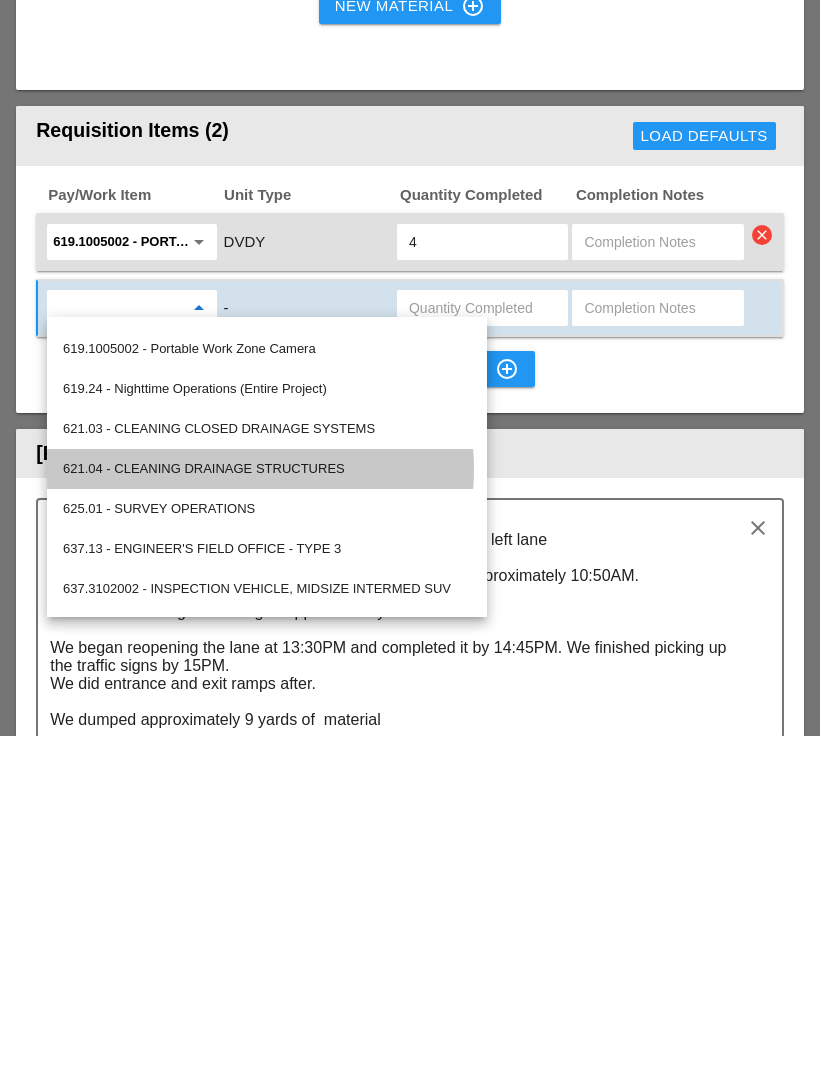 click on "621.04 - CLEANING DRAINAGE STRUCTURES" at bounding box center [267, 806] 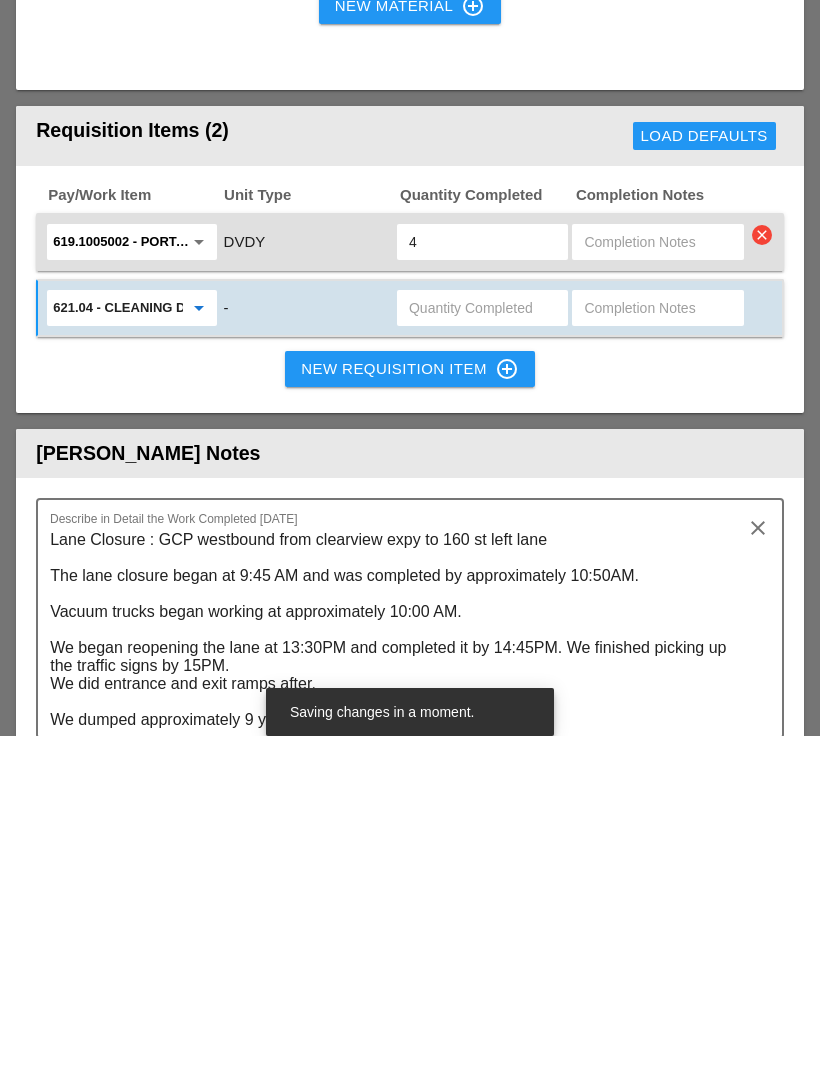 click at bounding box center [482, 645] 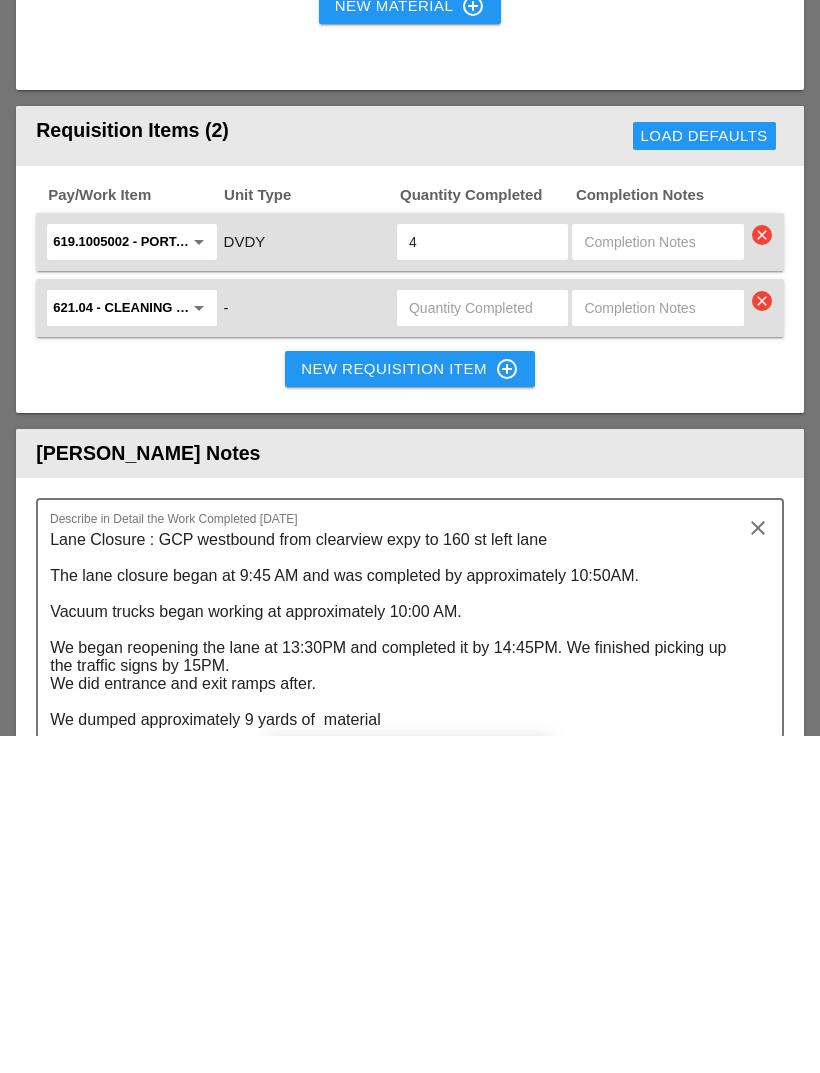 scroll, scrollTop: 2591, scrollLeft: 0, axis: vertical 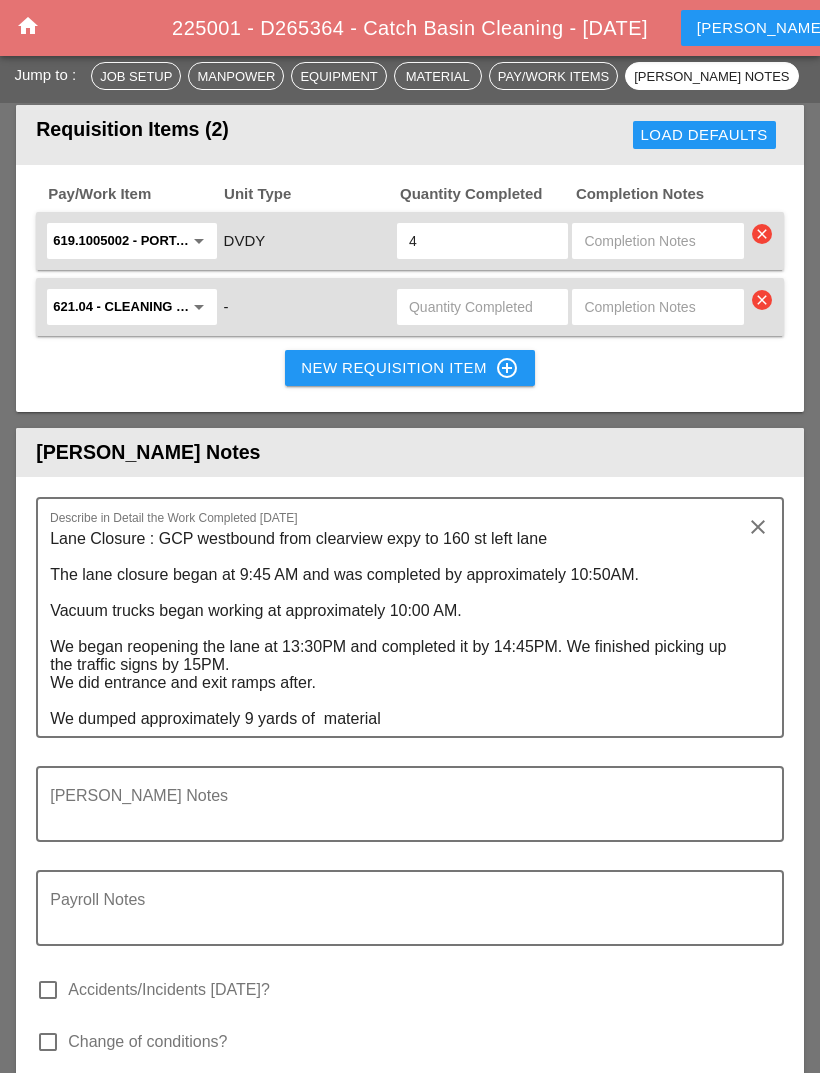 click at bounding box center (482, 307) 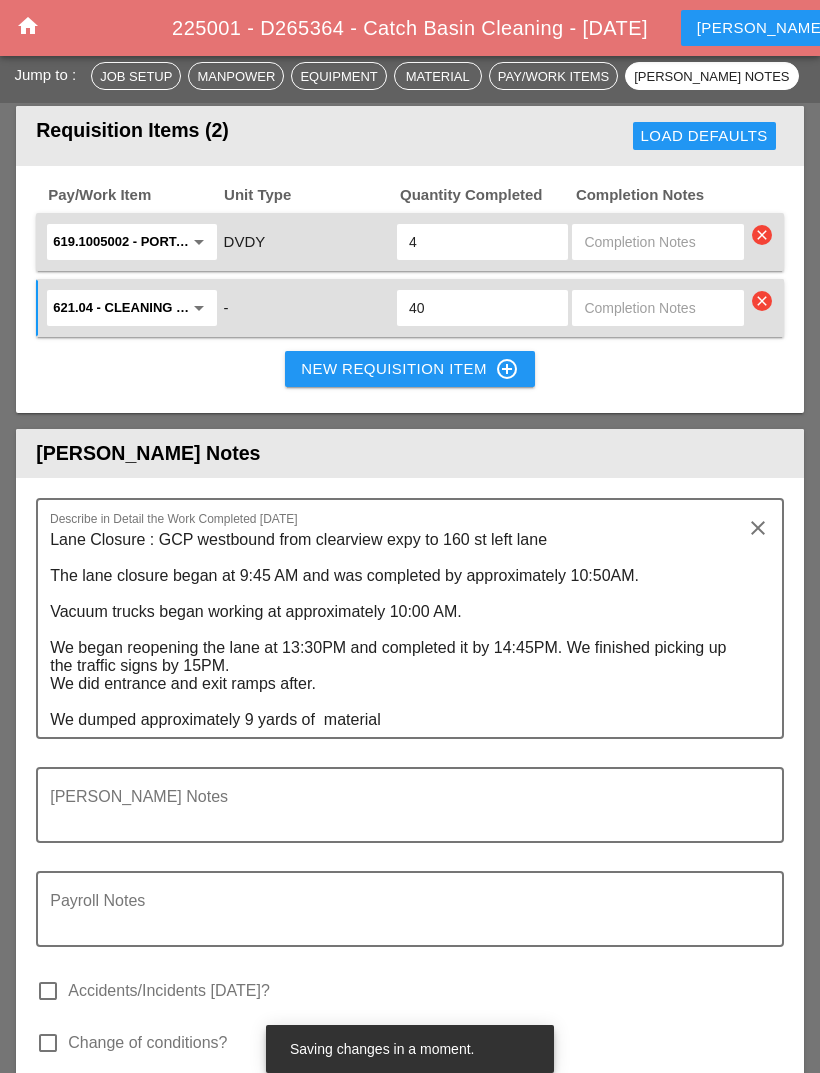 type on "40" 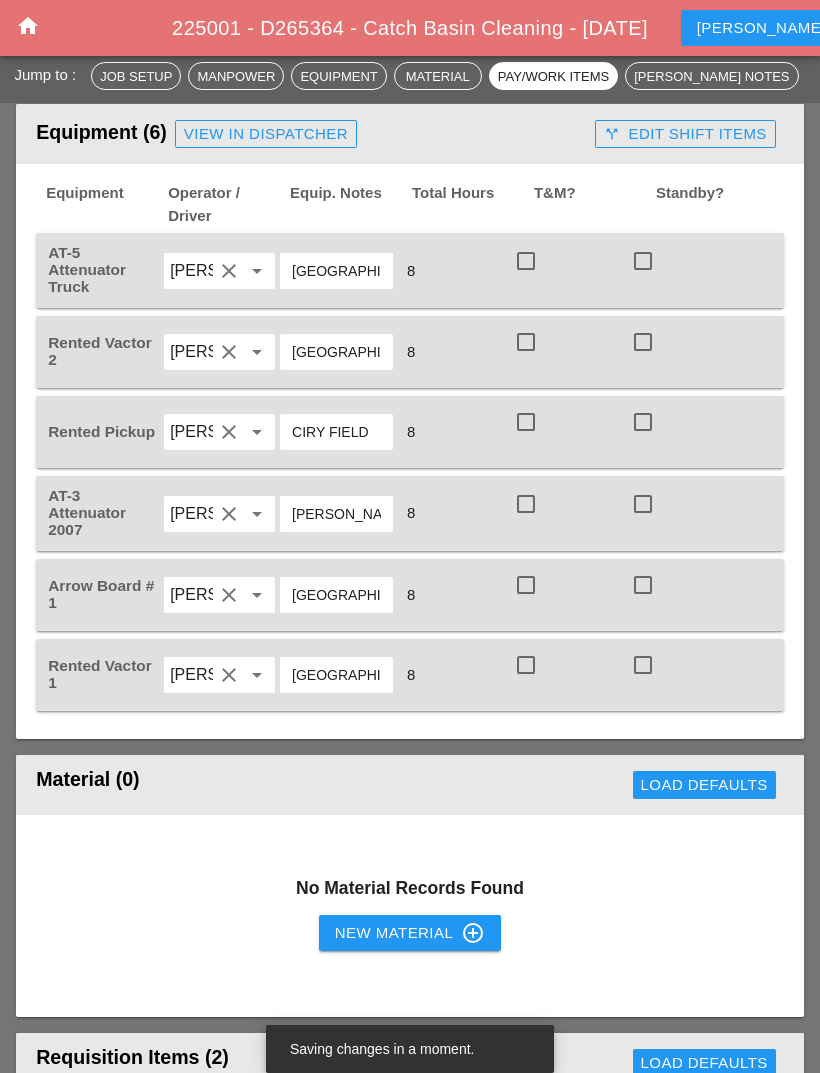 scroll, scrollTop: 1645, scrollLeft: 0, axis: vertical 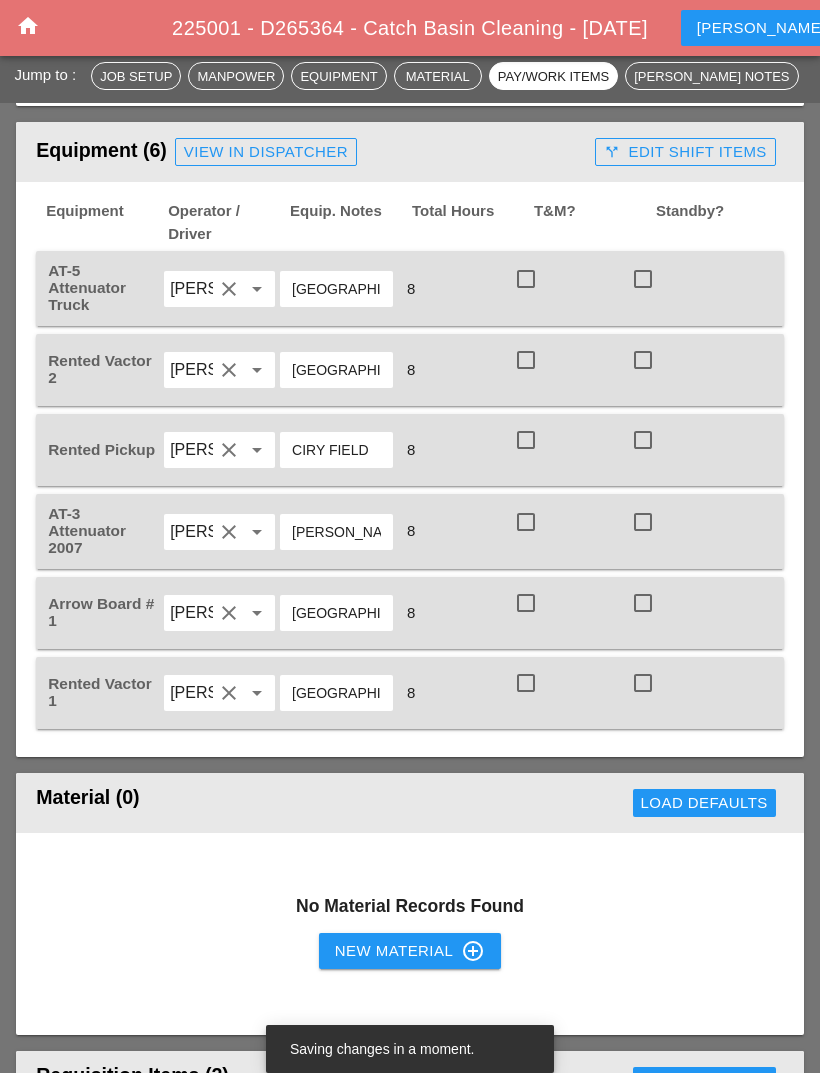 click at bounding box center (526, 279) 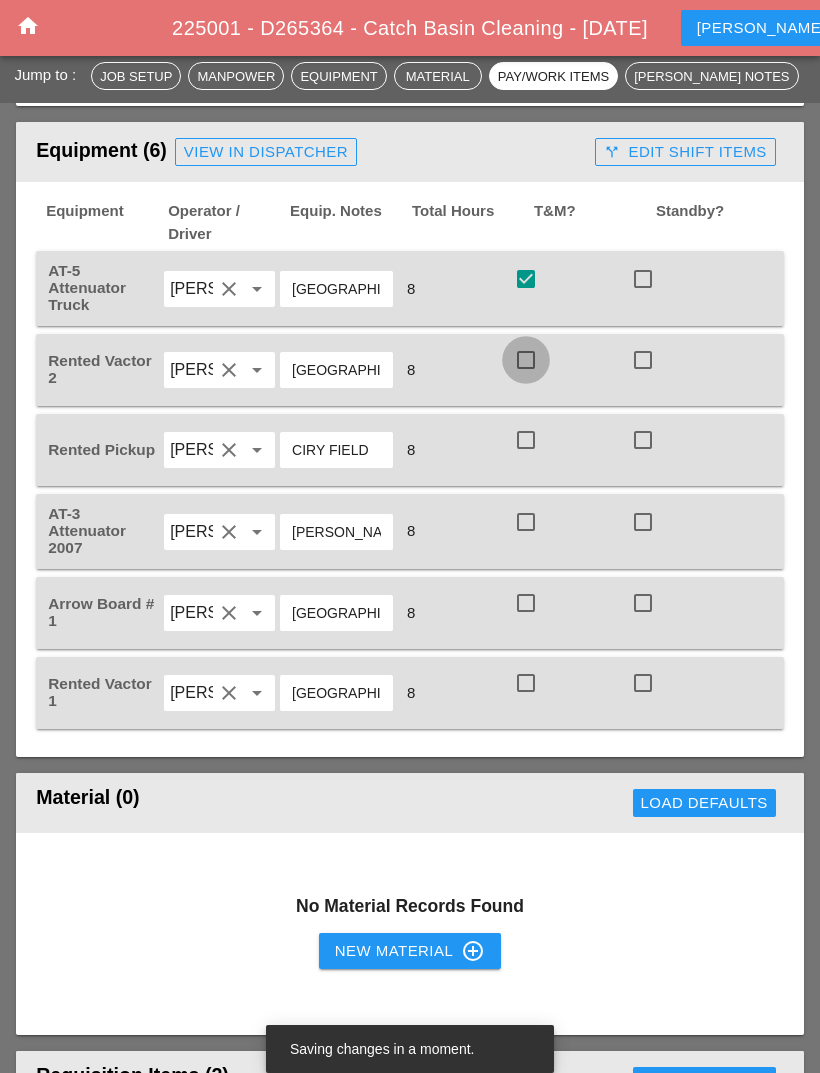click at bounding box center (526, 360) 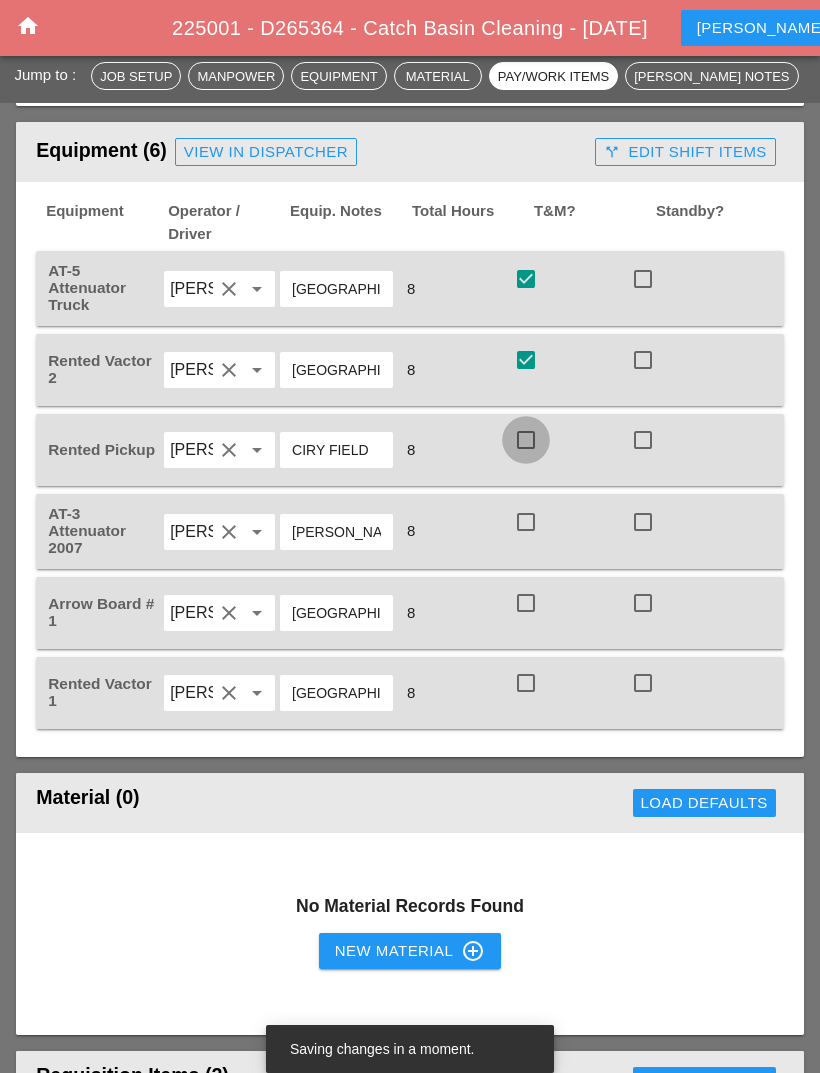 click at bounding box center (526, 440) 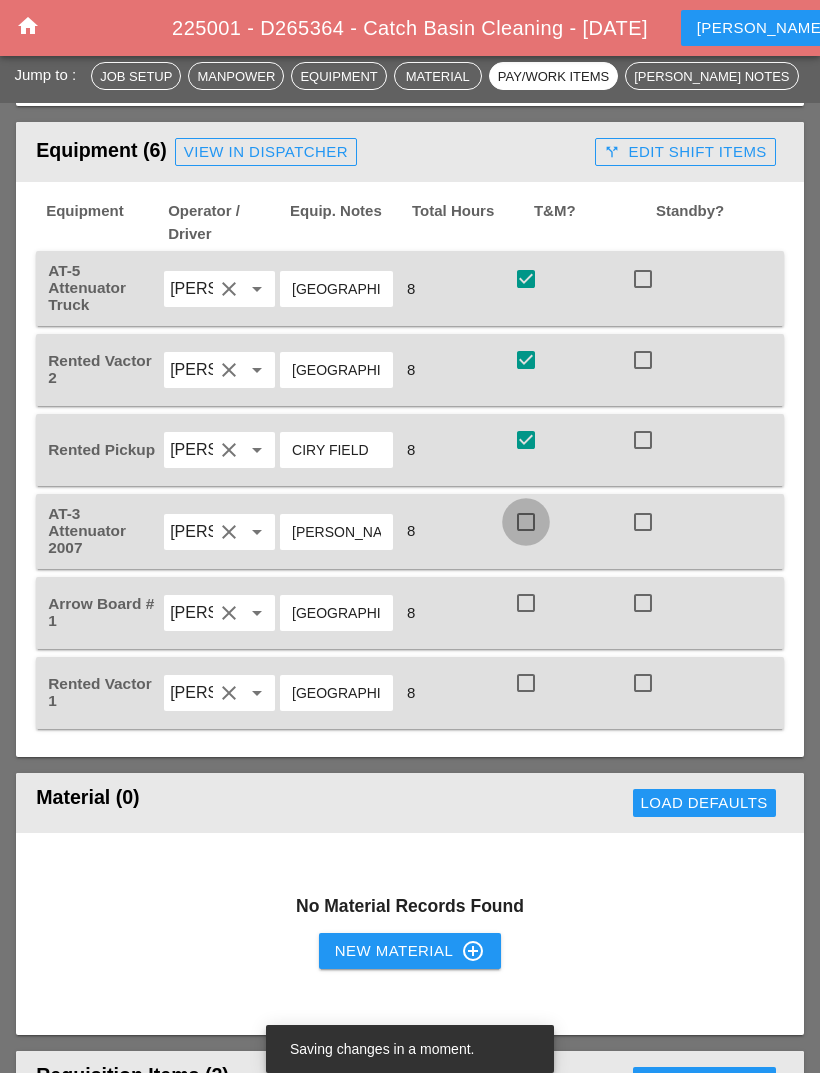 click at bounding box center (526, 522) 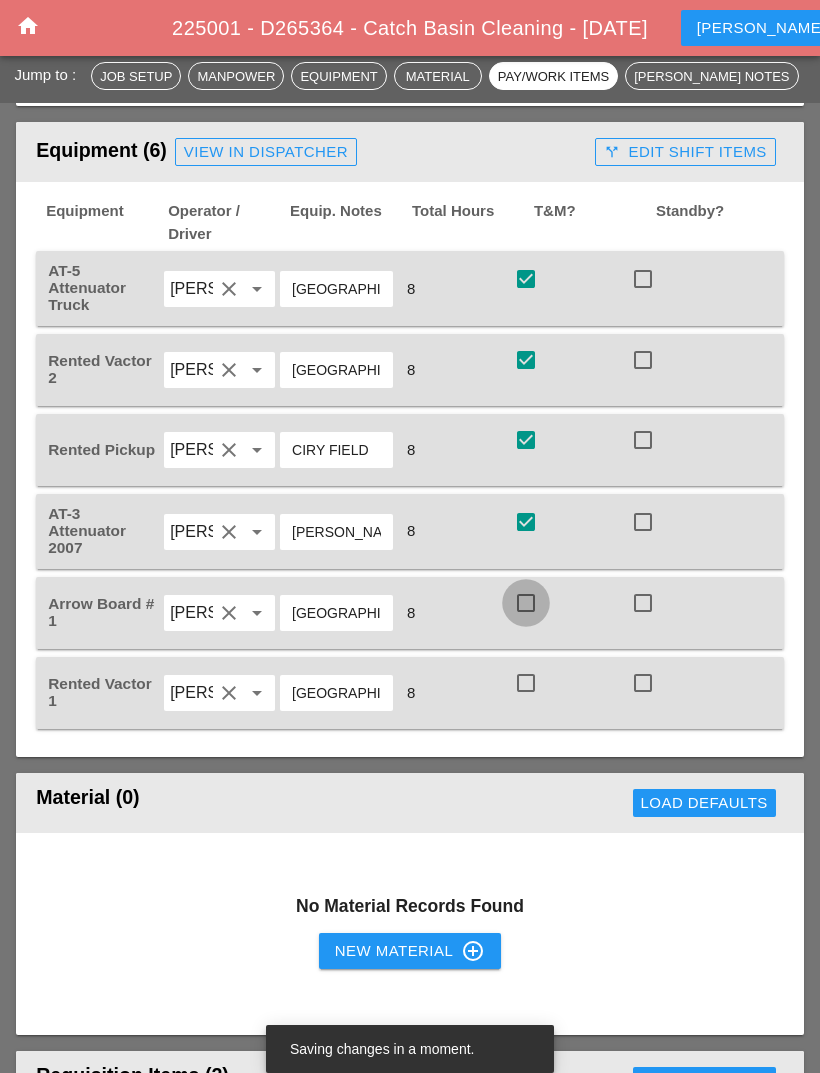 click at bounding box center (526, 603) 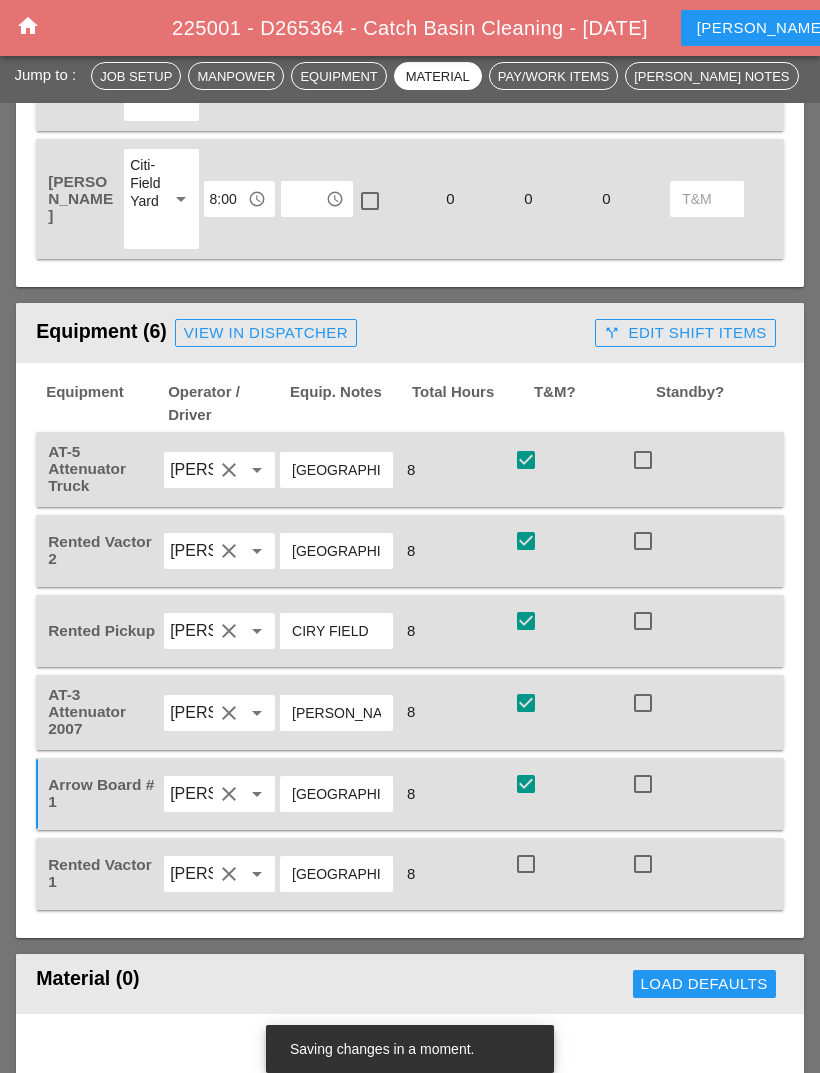 scroll, scrollTop: 1482, scrollLeft: 0, axis: vertical 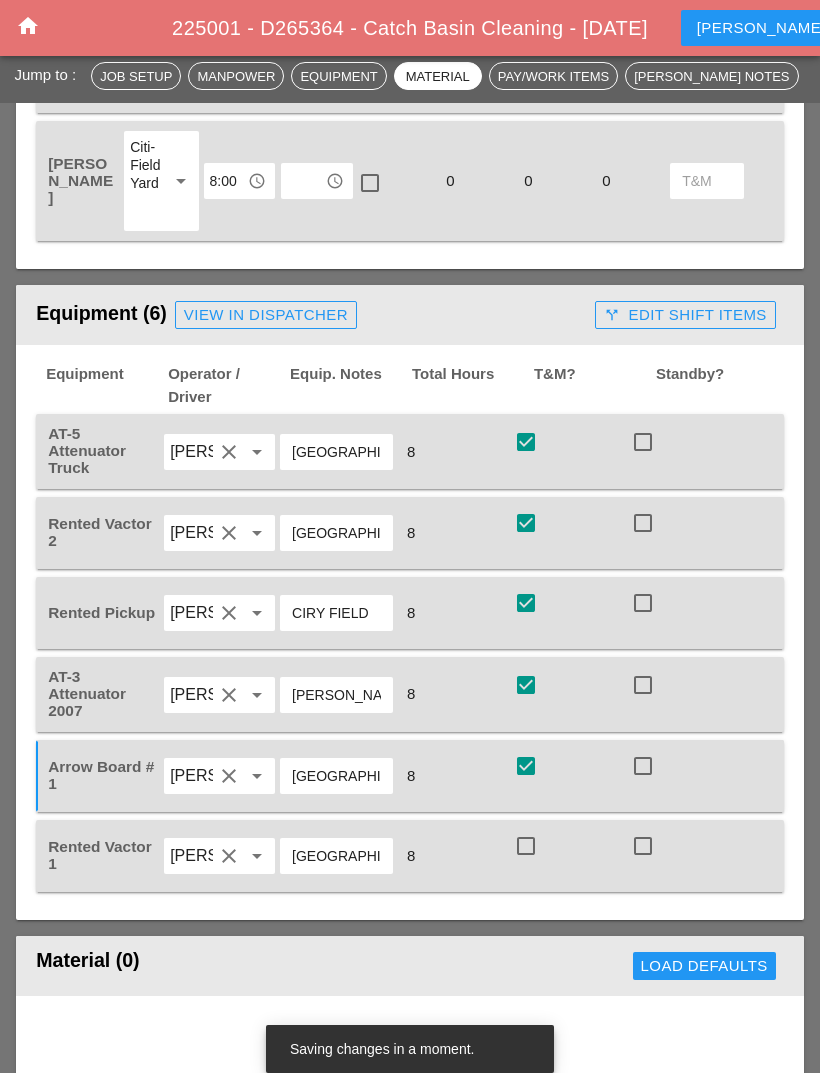 click at bounding box center (526, 846) 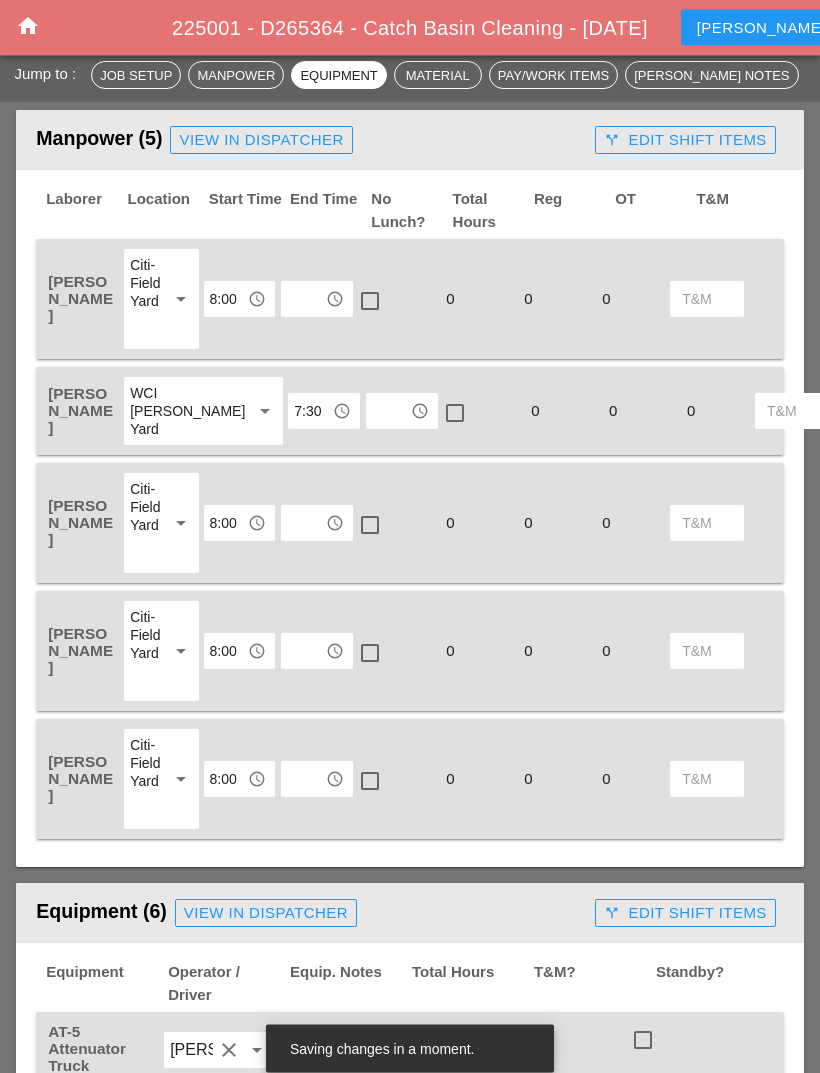 scroll, scrollTop: 882, scrollLeft: 0, axis: vertical 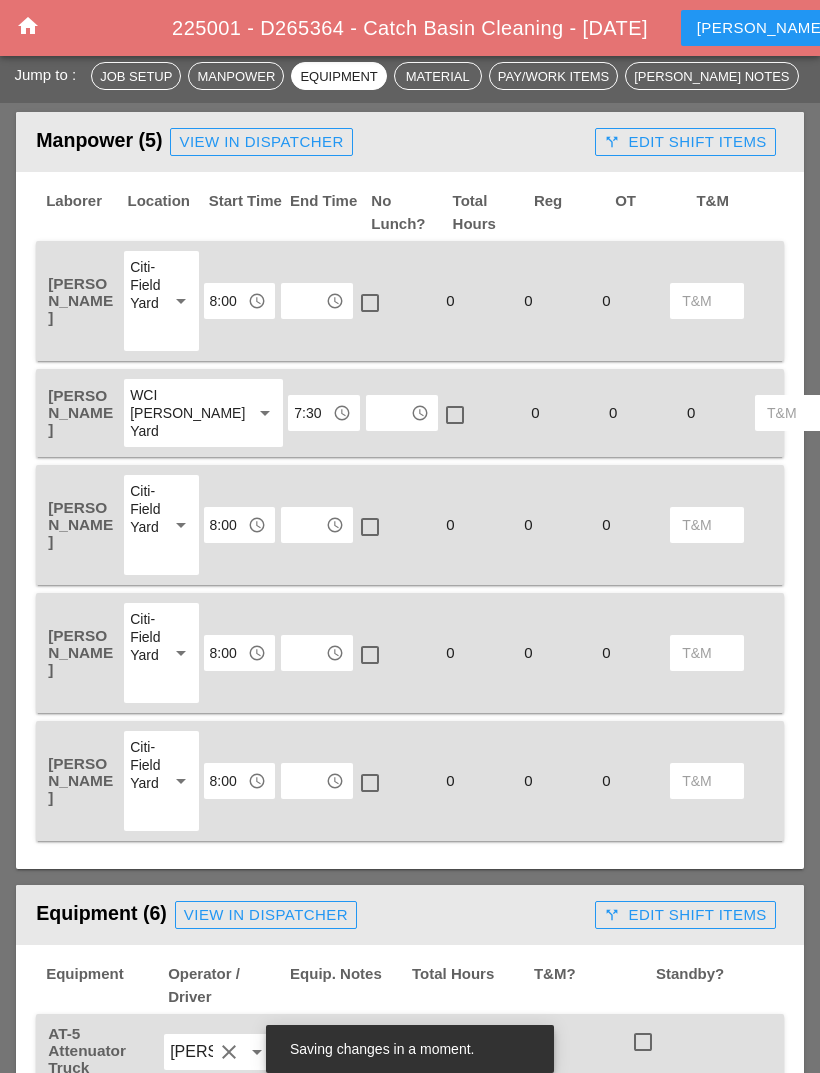 click at bounding box center [303, 301] 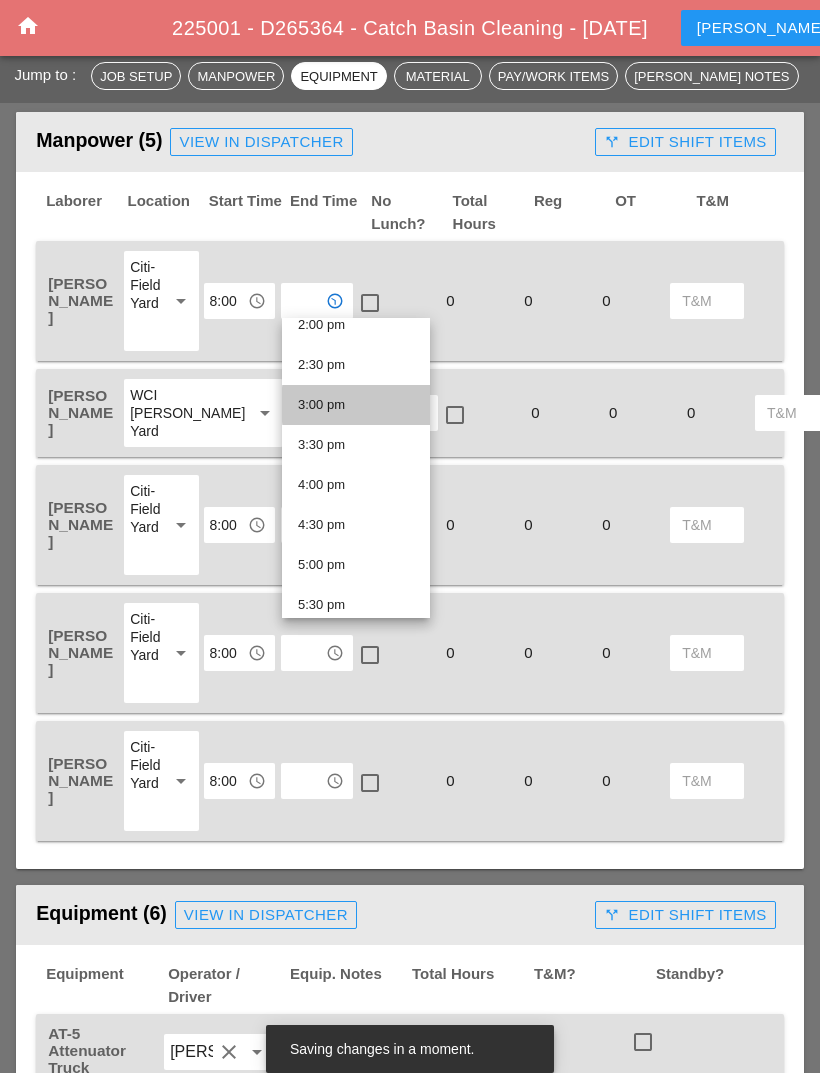 scroll, scrollTop: 1143, scrollLeft: 0, axis: vertical 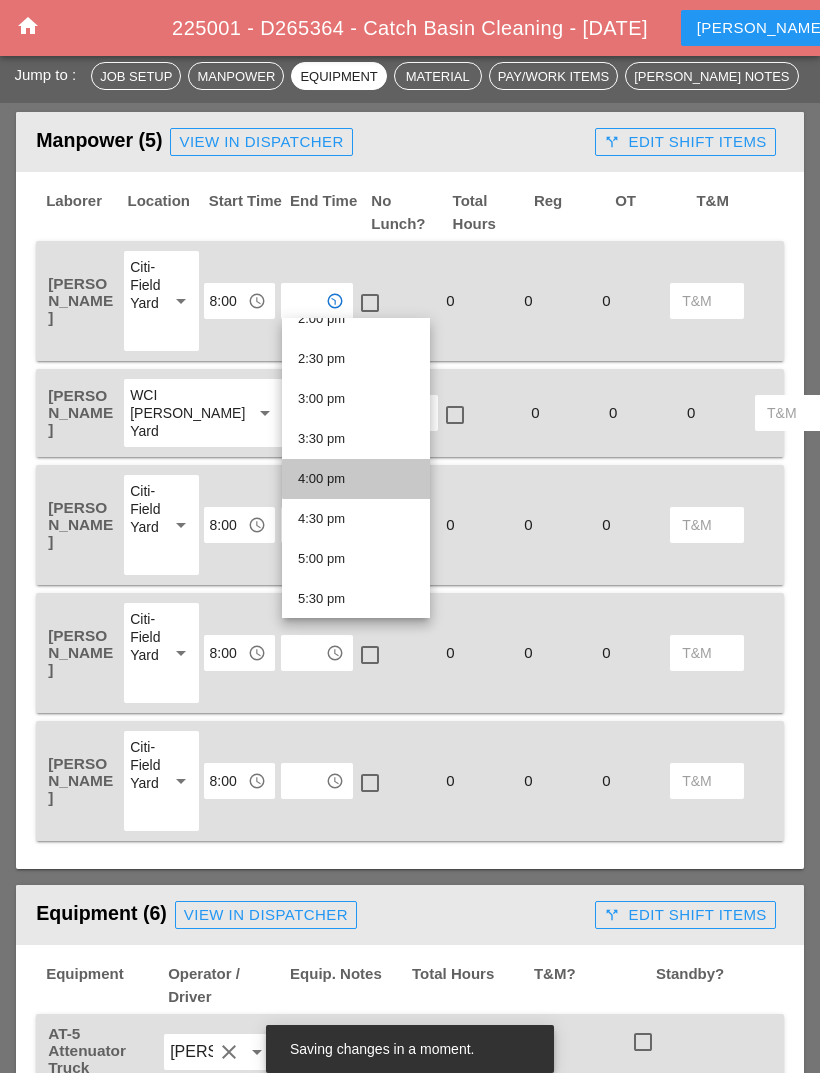 click on "4:00 pm" at bounding box center (356, 479) 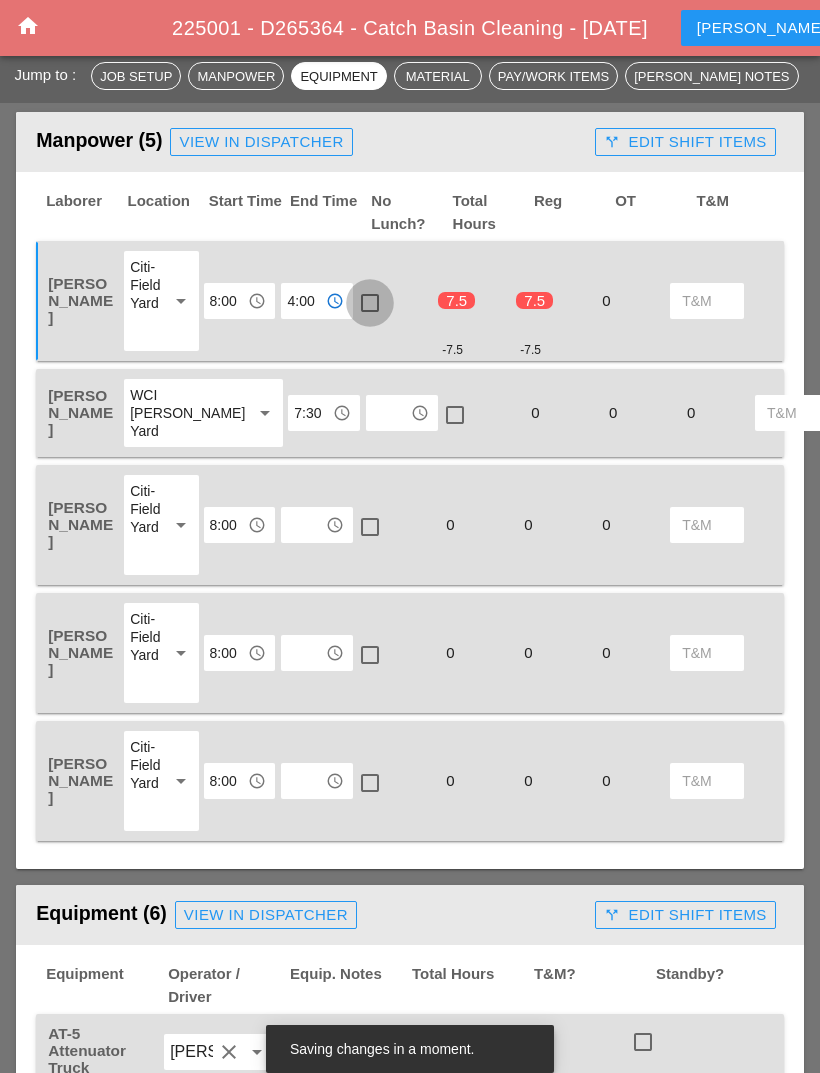 click at bounding box center (370, 303) 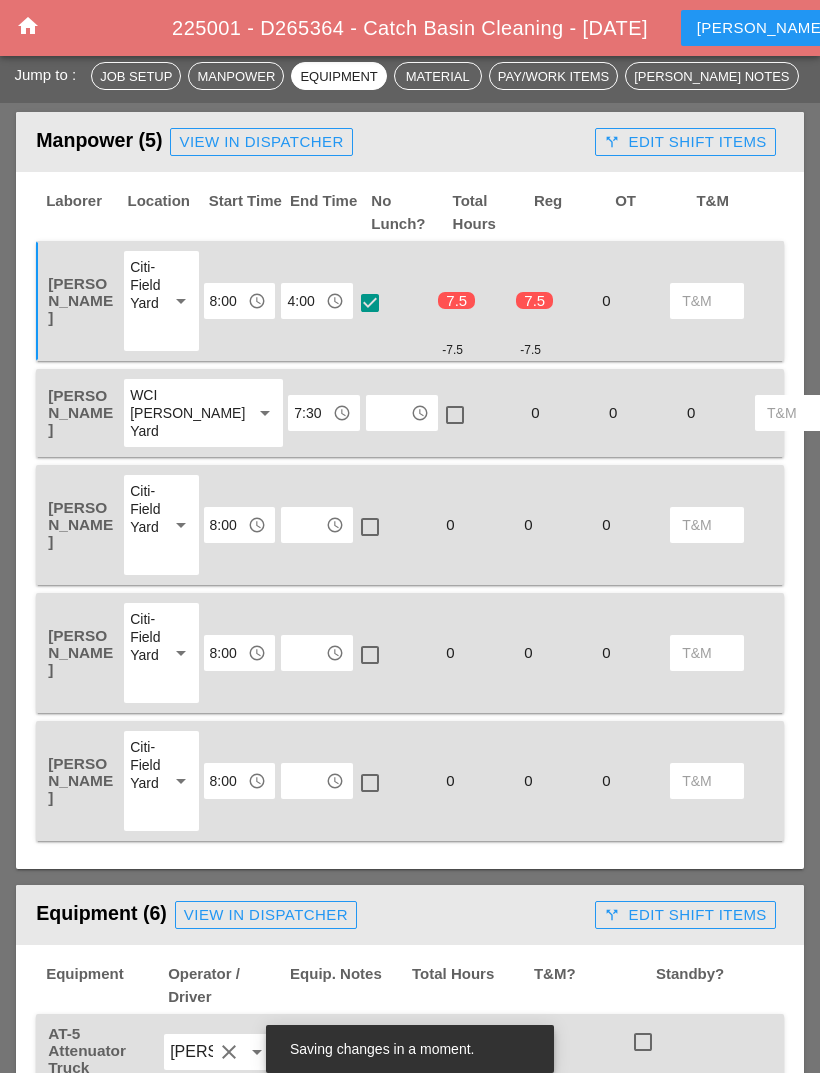 click at bounding box center (388, 413) 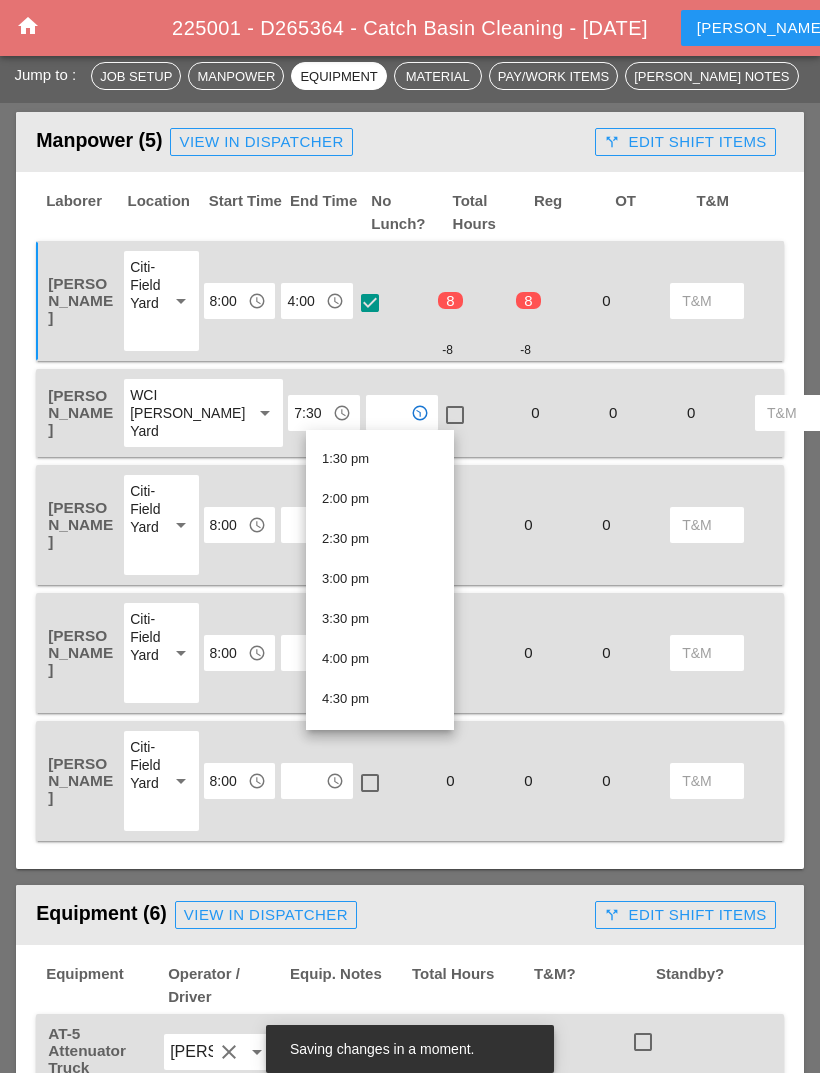 scroll, scrollTop: 1082, scrollLeft: 0, axis: vertical 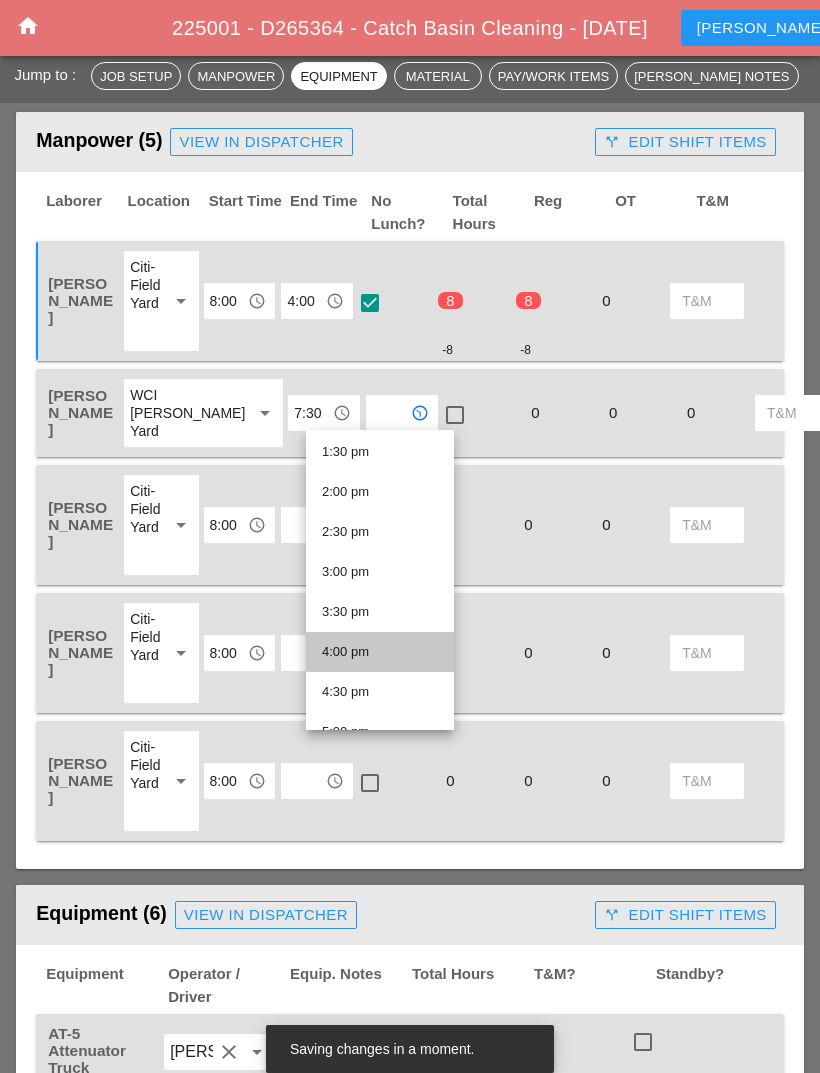 click on "4:00 pm" at bounding box center (380, 652) 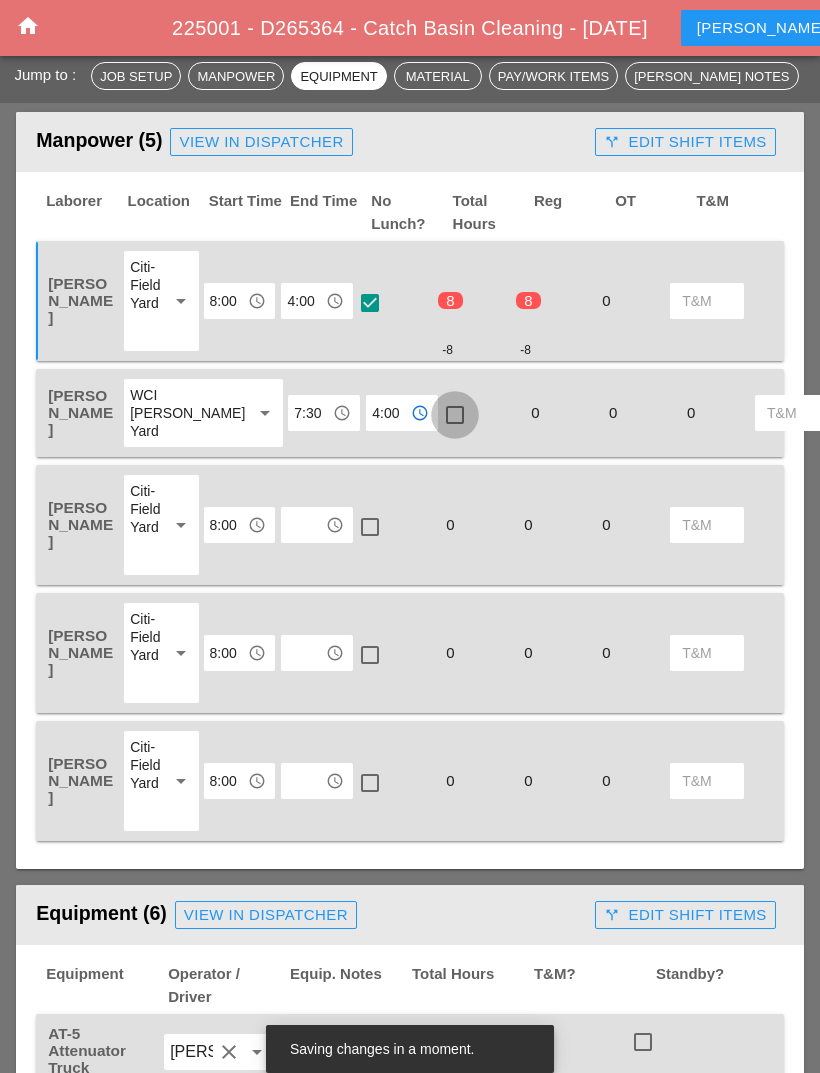 click at bounding box center [455, 415] 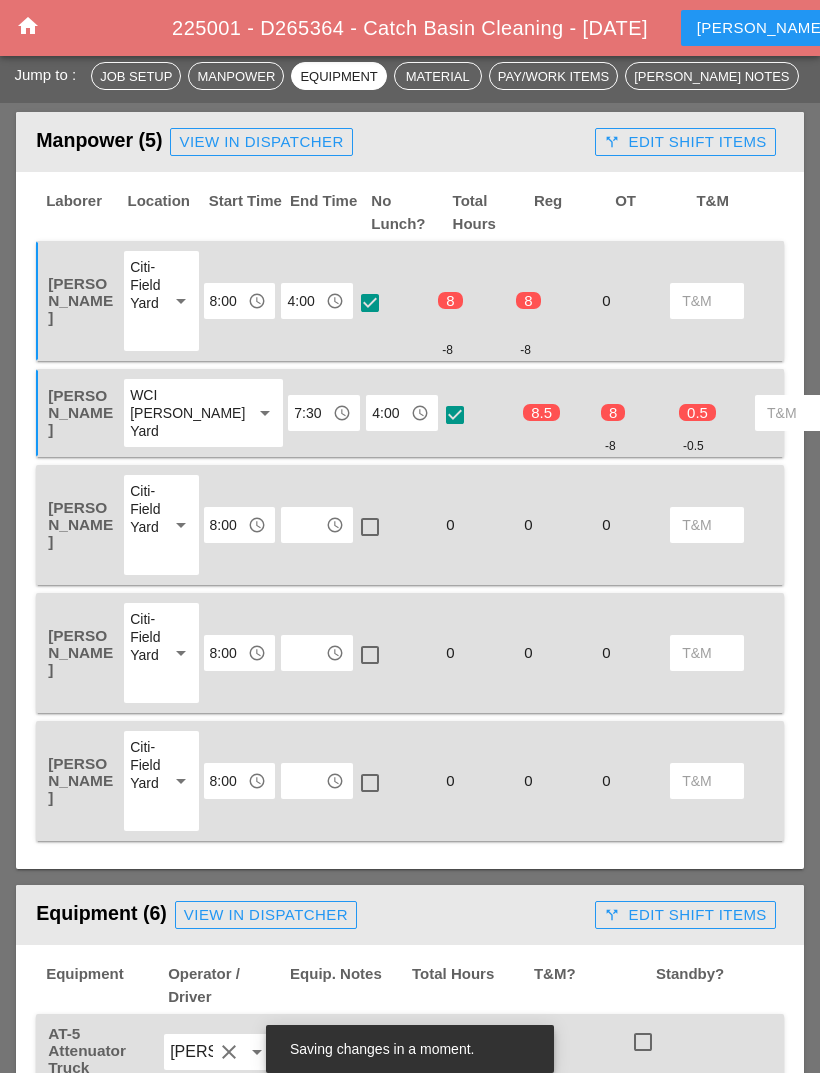 click at bounding box center [303, 525] 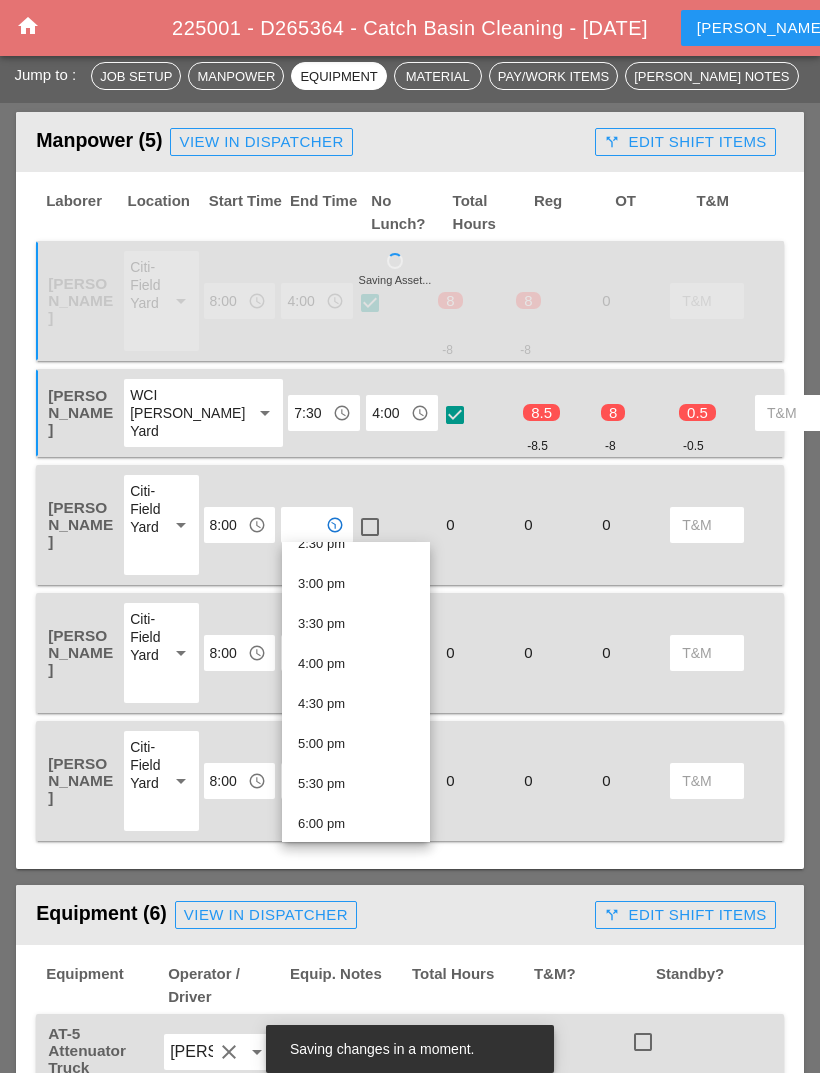 scroll, scrollTop: 1197, scrollLeft: 0, axis: vertical 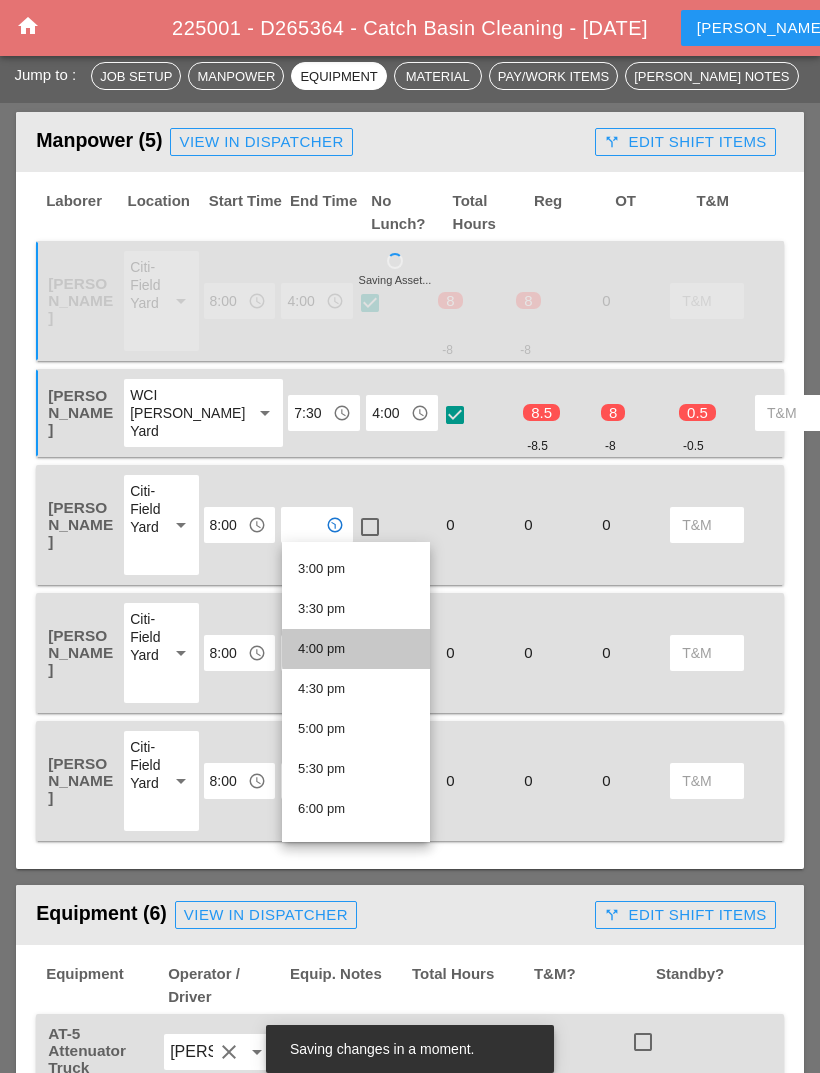 click on "4:00 pm" at bounding box center [356, 649] 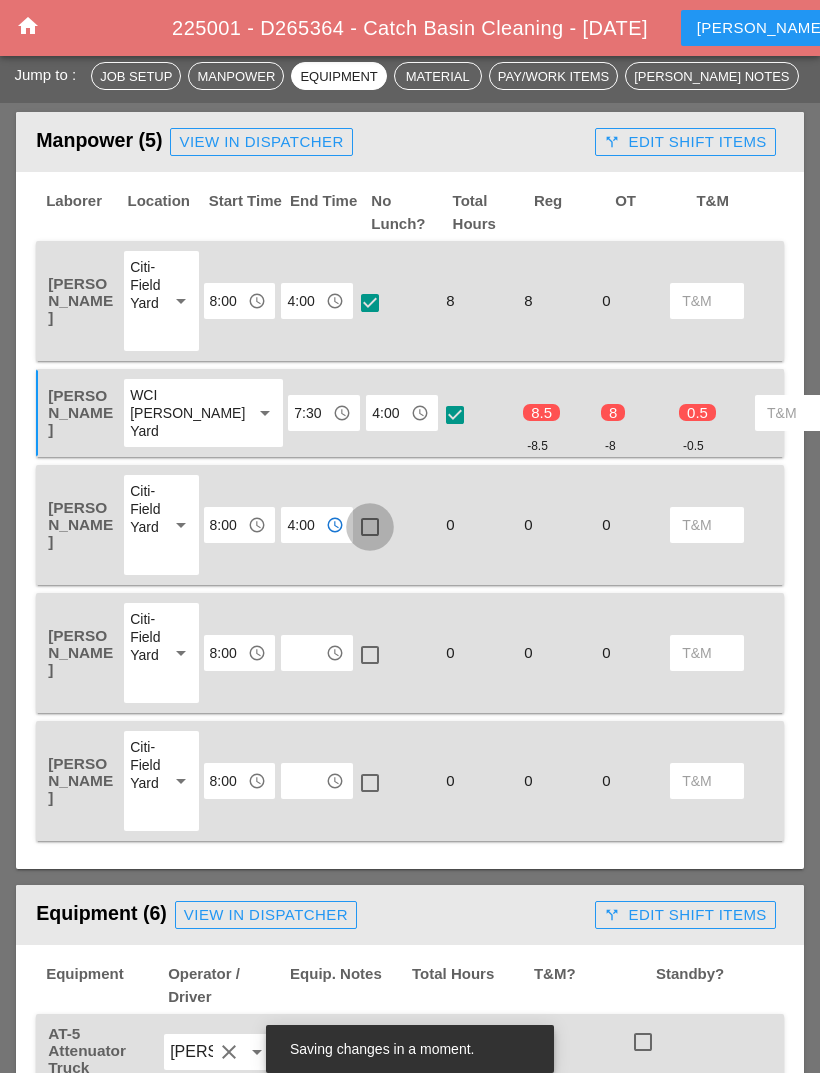 click at bounding box center [370, 527] 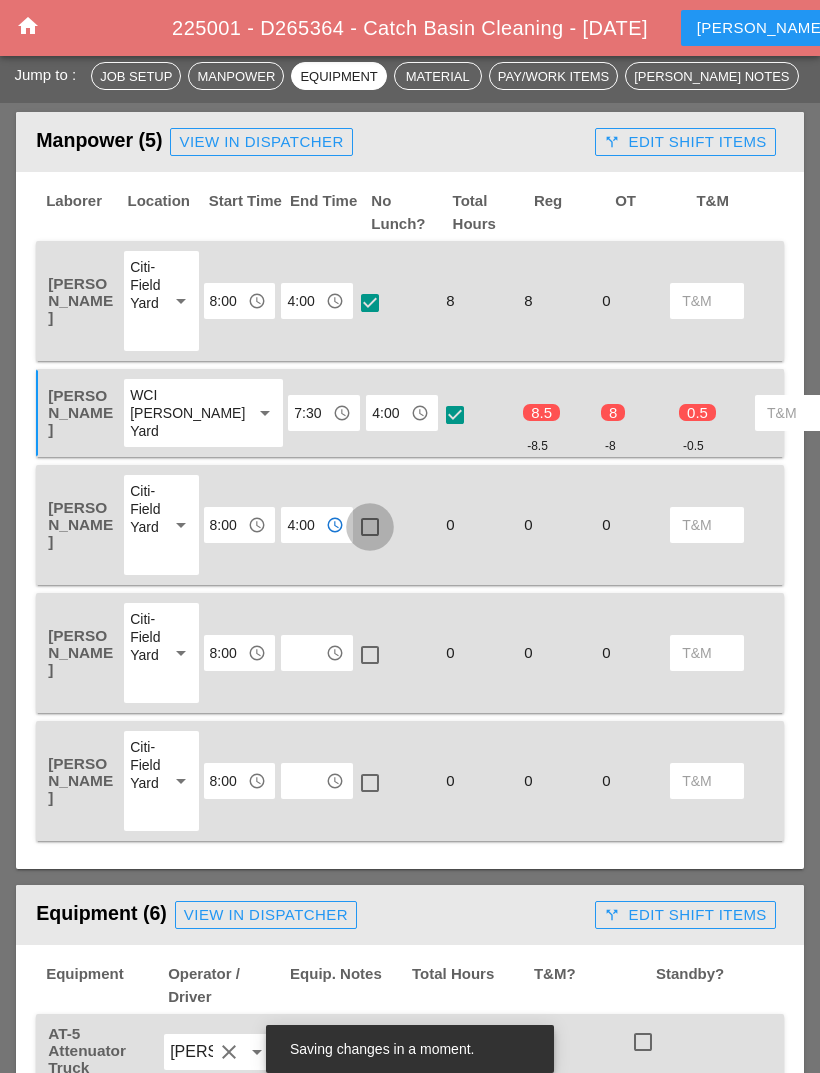 checkbox on "true" 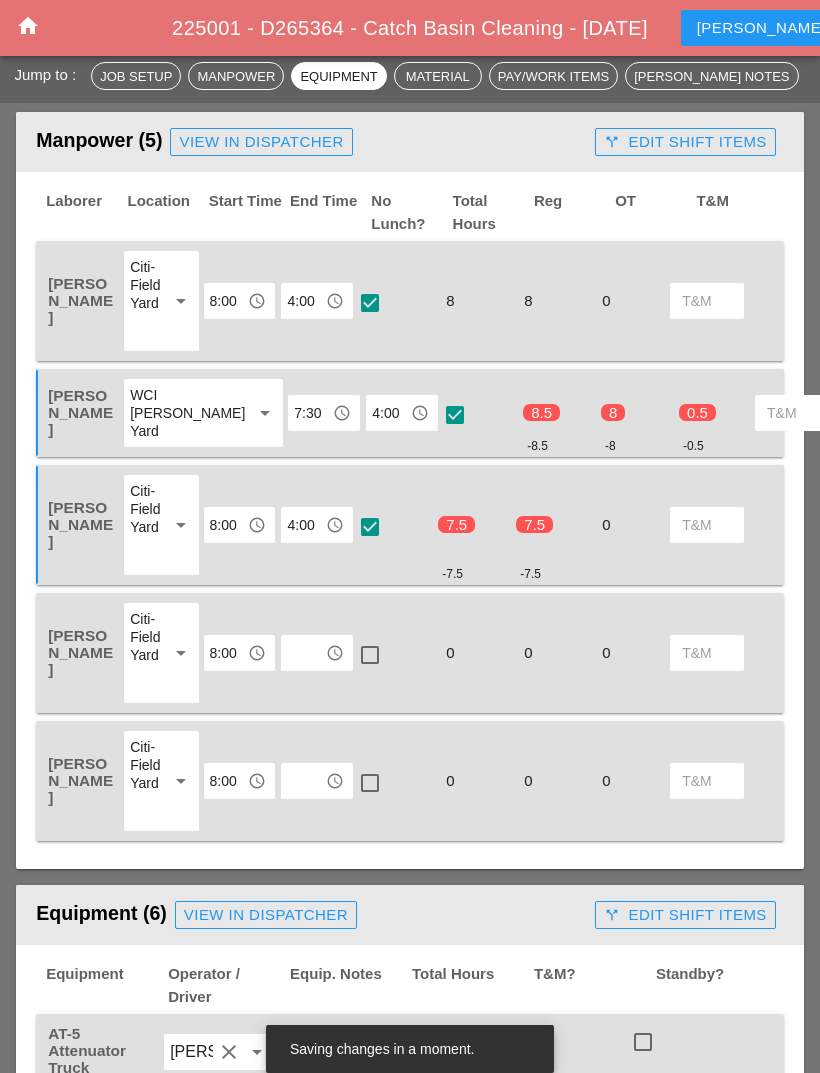 click at bounding box center (303, 653) 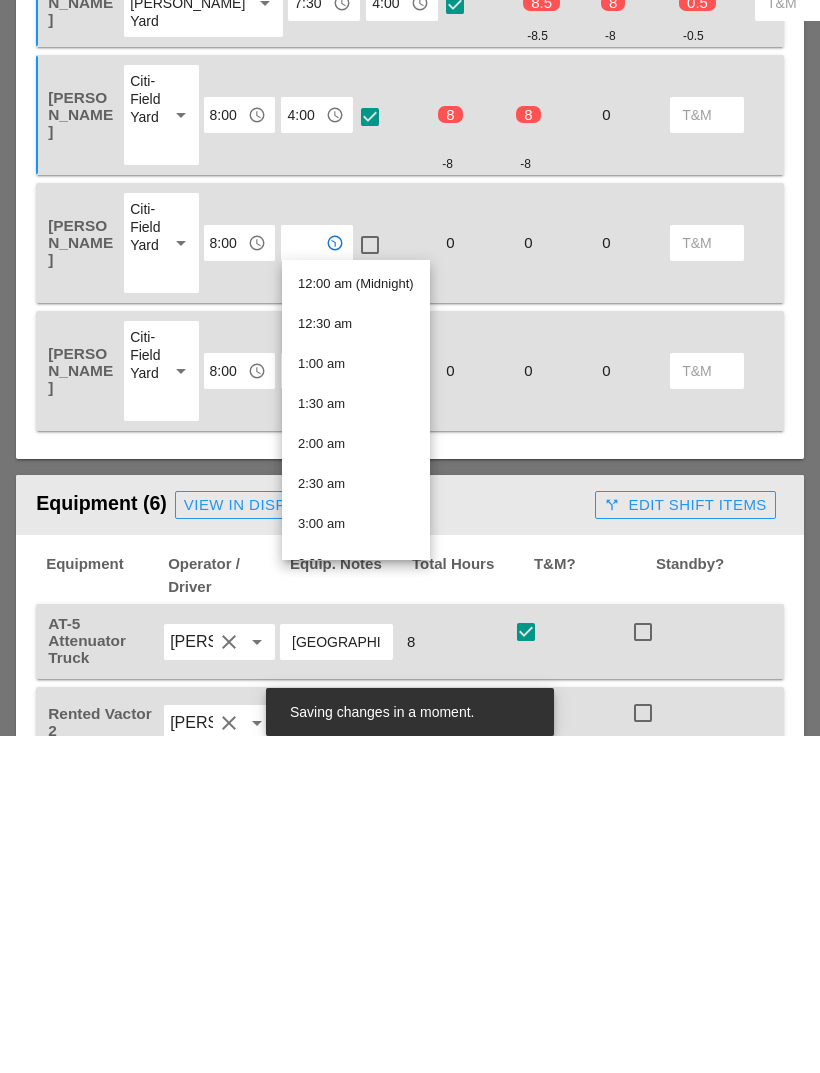 scroll, scrollTop: 957, scrollLeft: 0, axis: vertical 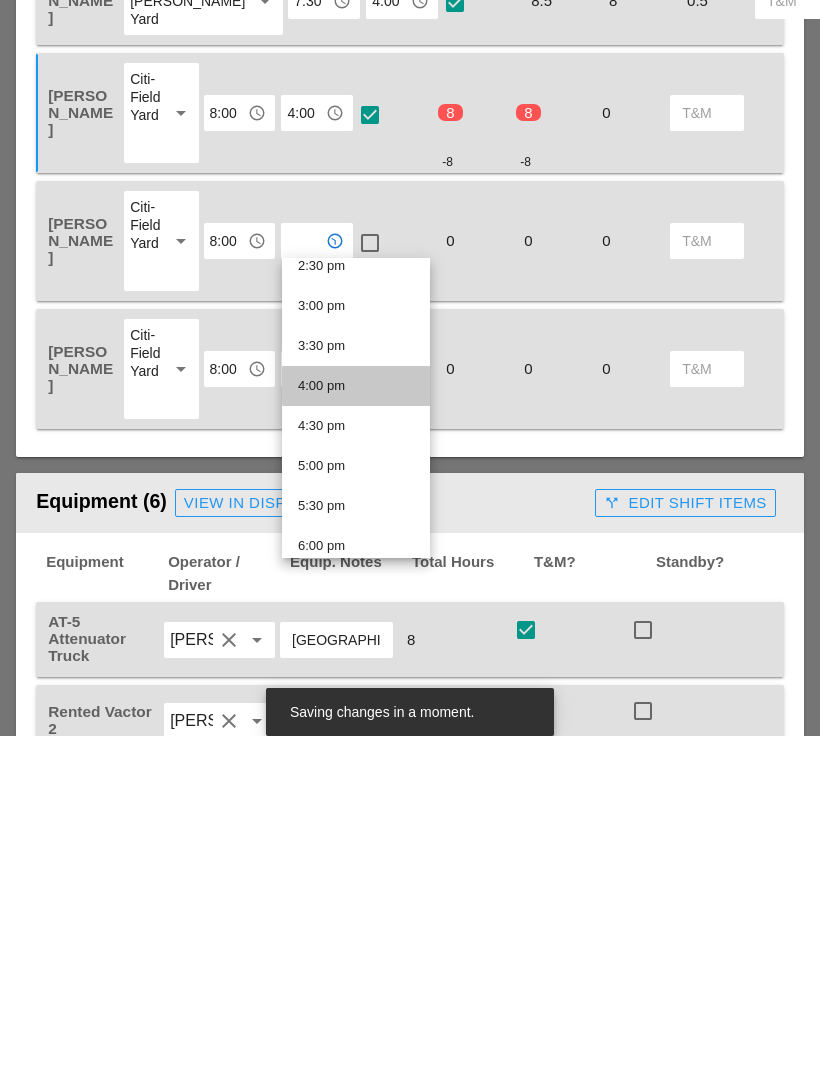 click on "4:00 pm" at bounding box center [356, 723] 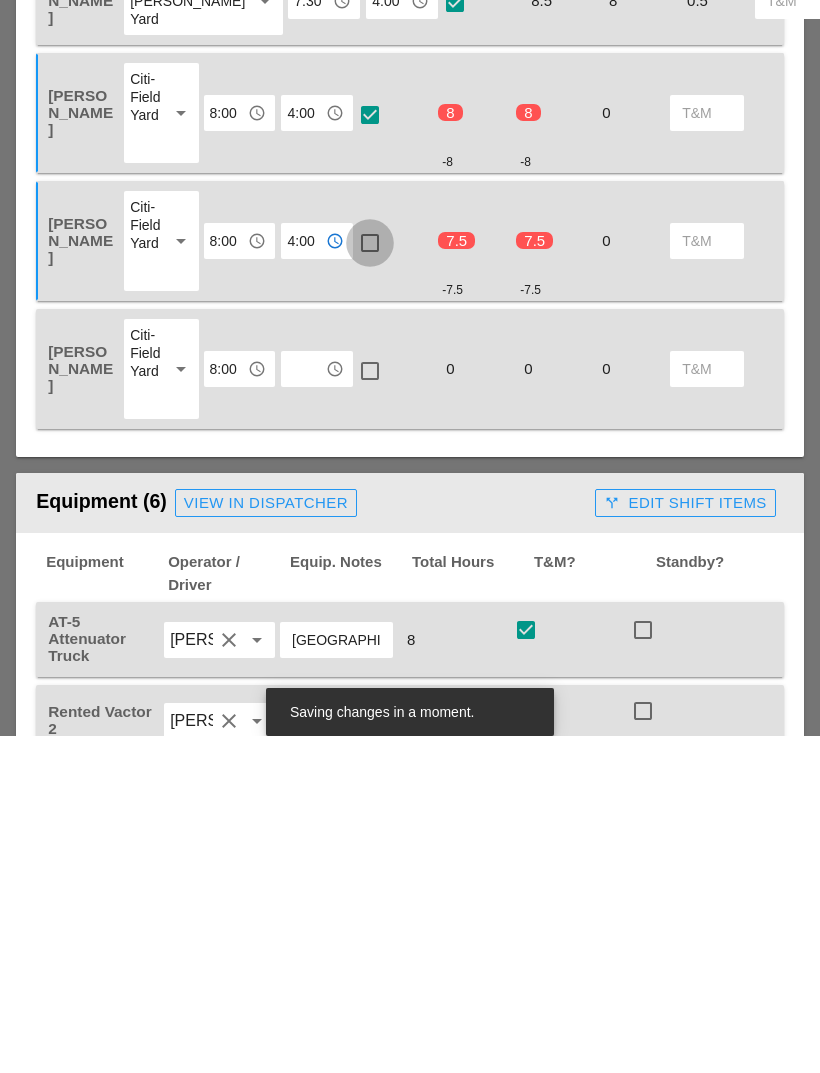 click at bounding box center (370, 580) 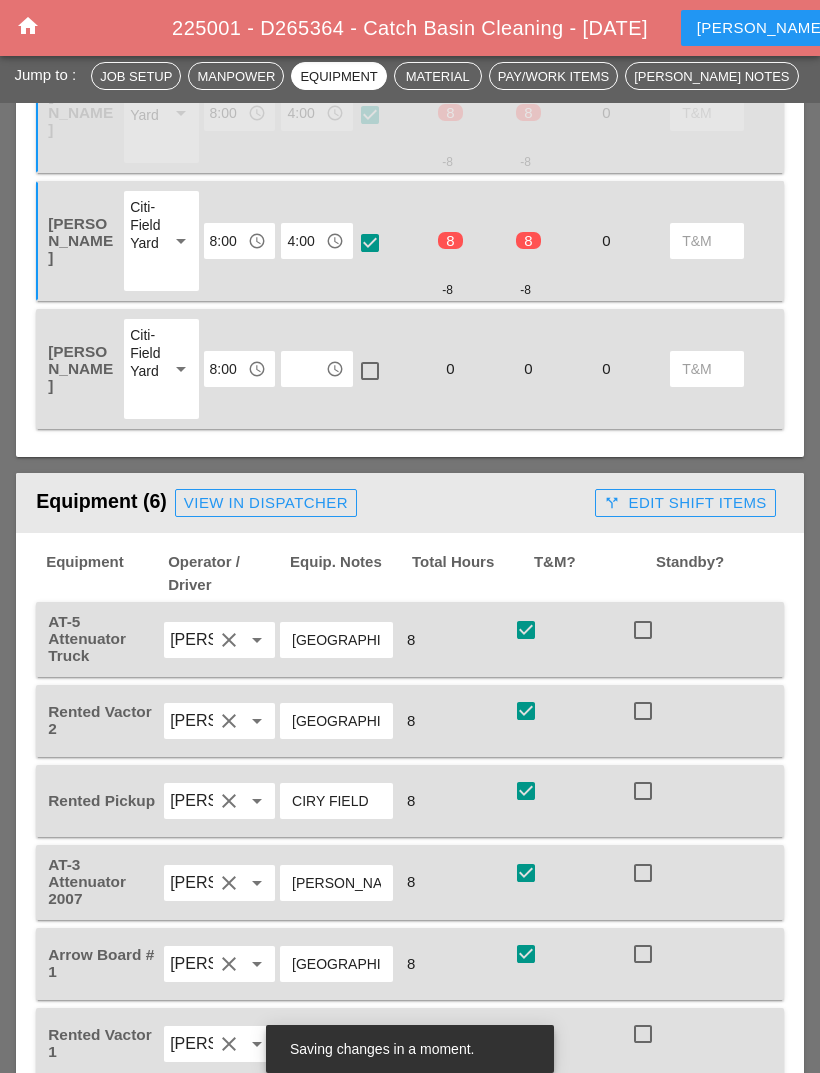 click at bounding box center (303, 369) 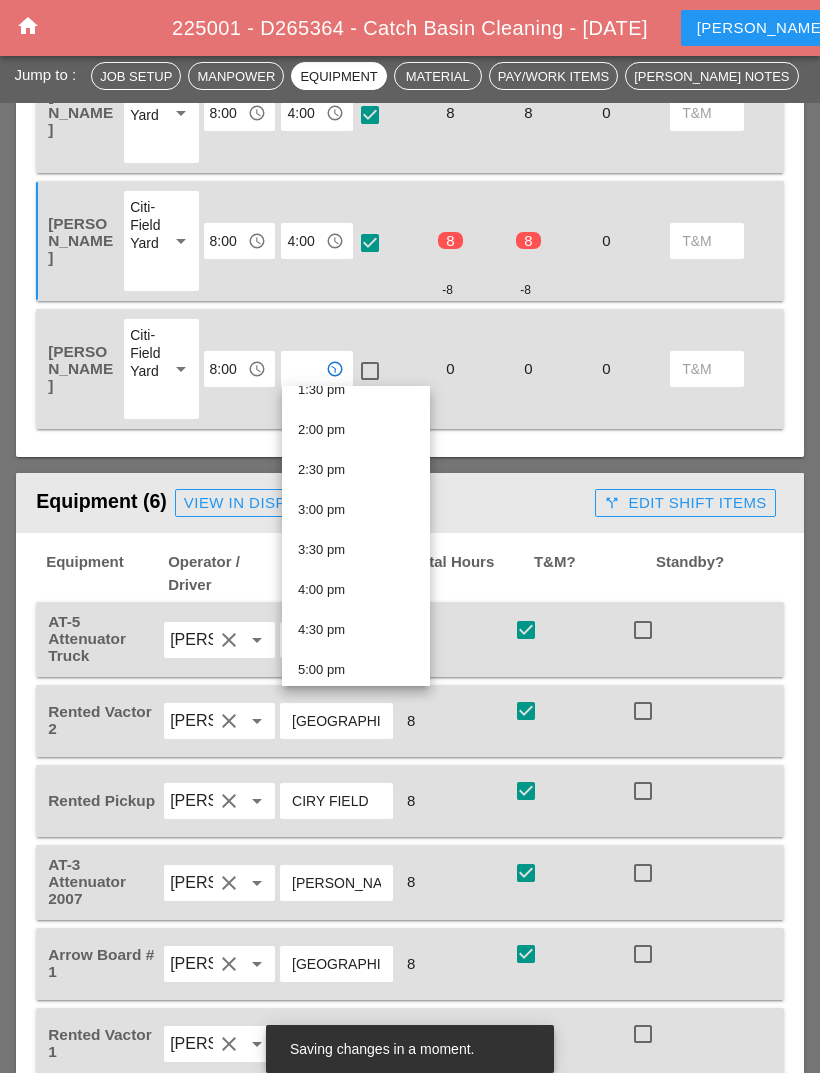 scroll, scrollTop: 1115, scrollLeft: 0, axis: vertical 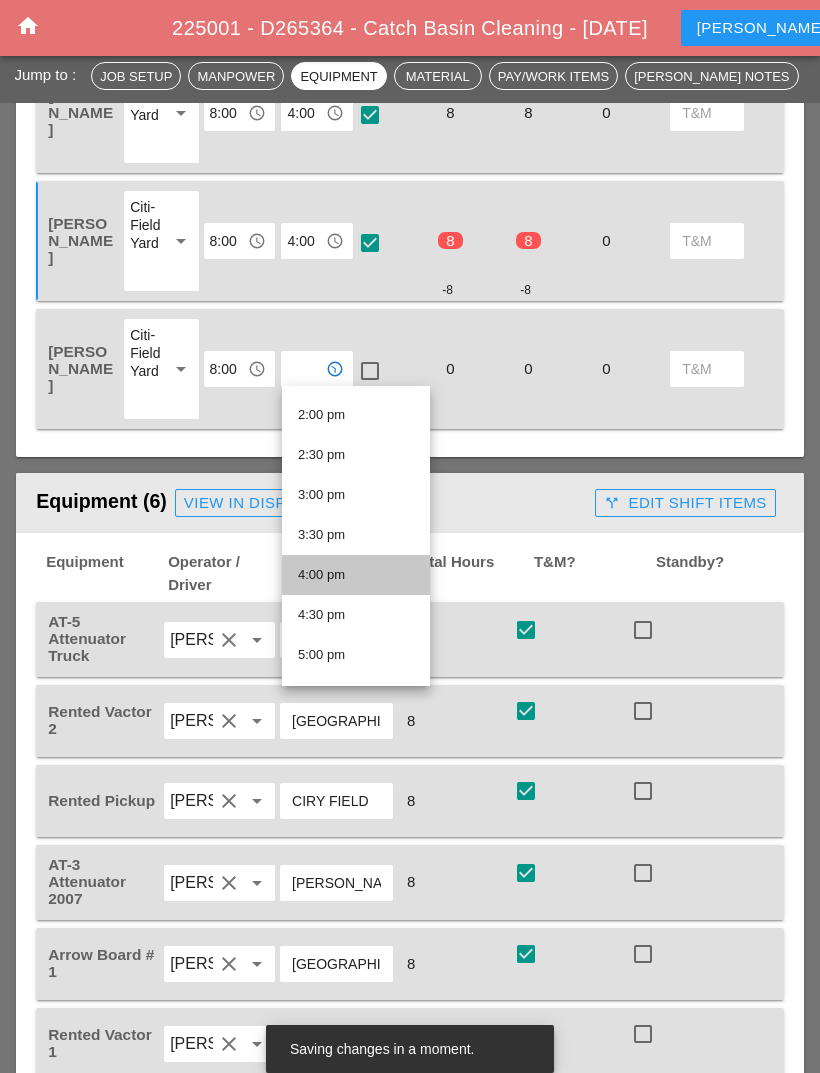 click on "4:00 pm" at bounding box center [356, 575] 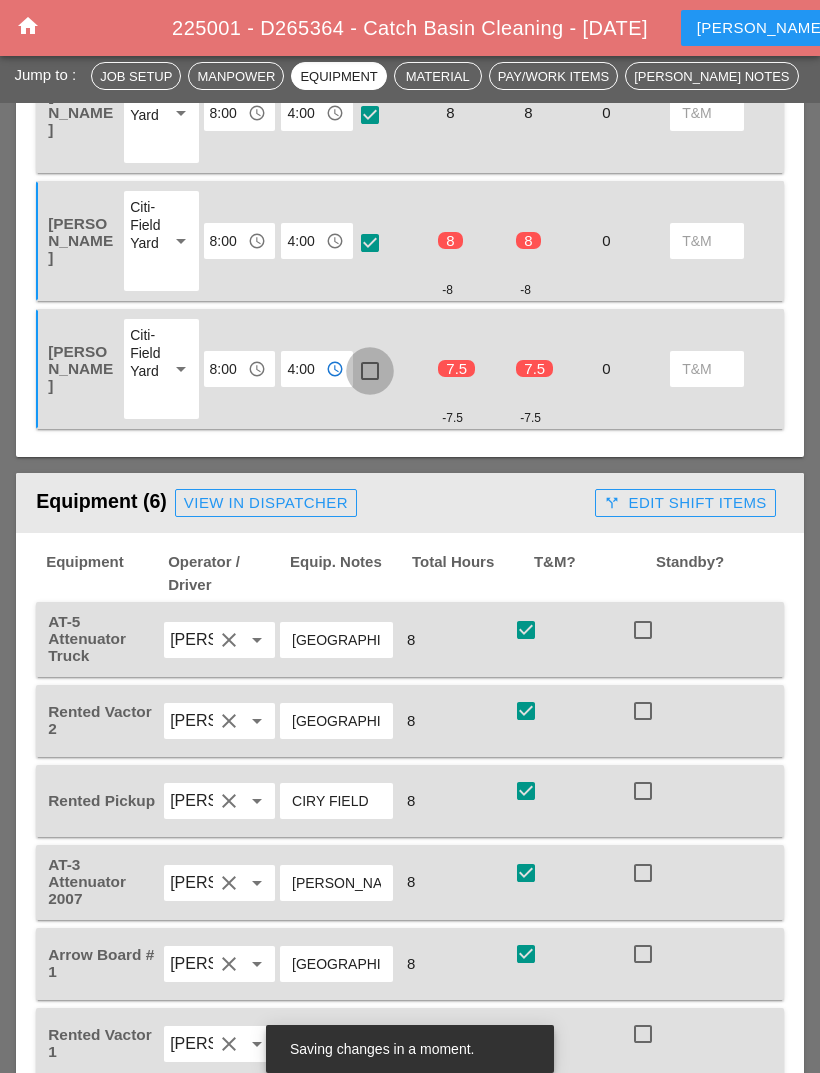 click at bounding box center (370, 371) 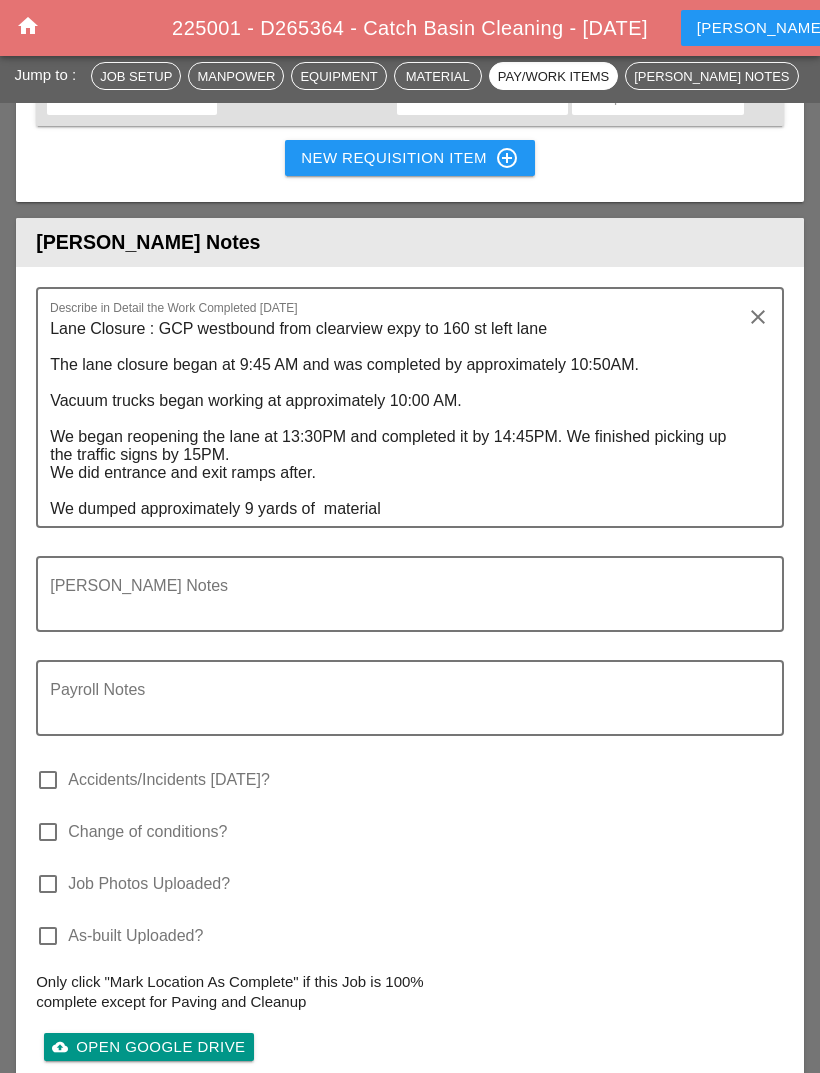 scroll, scrollTop: 2806, scrollLeft: 0, axis: vertical 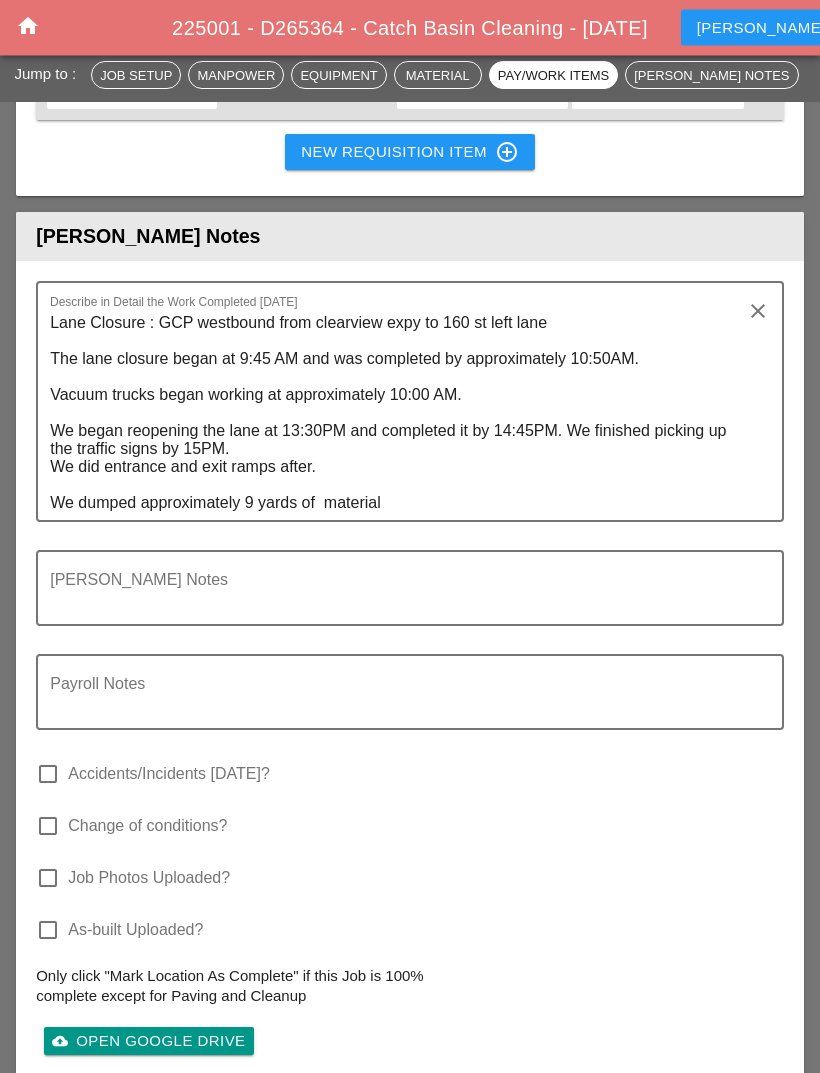 click on "Lane Closure : GCP westbound from clearview expy to 160 st left lane
The lane closure began at 9:45 AM and was completed by approximately 10:50AM.
Vacuum trucks began working at approximately 10:00 AM.
We began reopening the lane at 13:30PM and completed it by 14:45PM. We finished picking up the traffic signs by 15PM.
We did entrance and exit ramps after.
We dumped approximately 9 yards of  material" at bounding box center (402, 414) 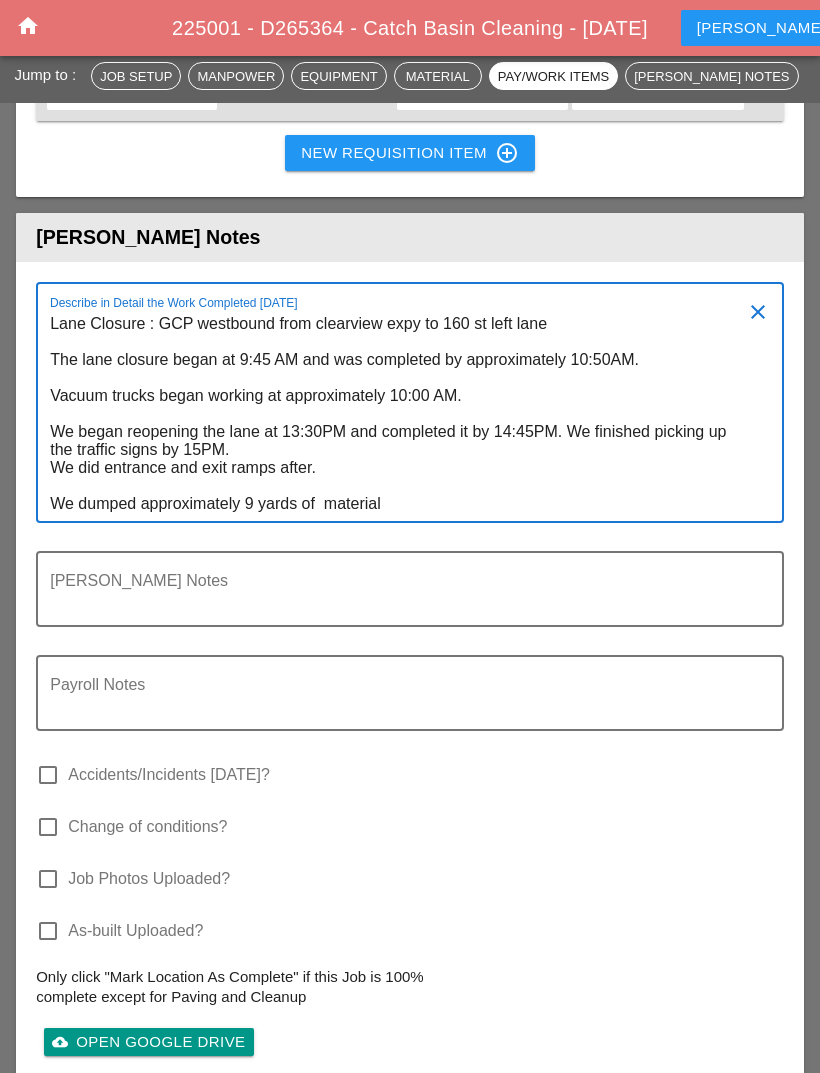 click on "Lane Closure : GCP westbound from clearview expy to 160 st left lane
The lane closure began at 9:45 AM and was completed by approximately 10:50AM.
Vacuum trucks began working at approximately 10:00 AM.
We began reopening the lane at 13:30PM and completed it by 14:45PM. We finished picking up the traffic signs by 15PM.
We did entrance and exit ramps after.
We dumped approximately 9 yards of  material" at bounding box center (402, 414) 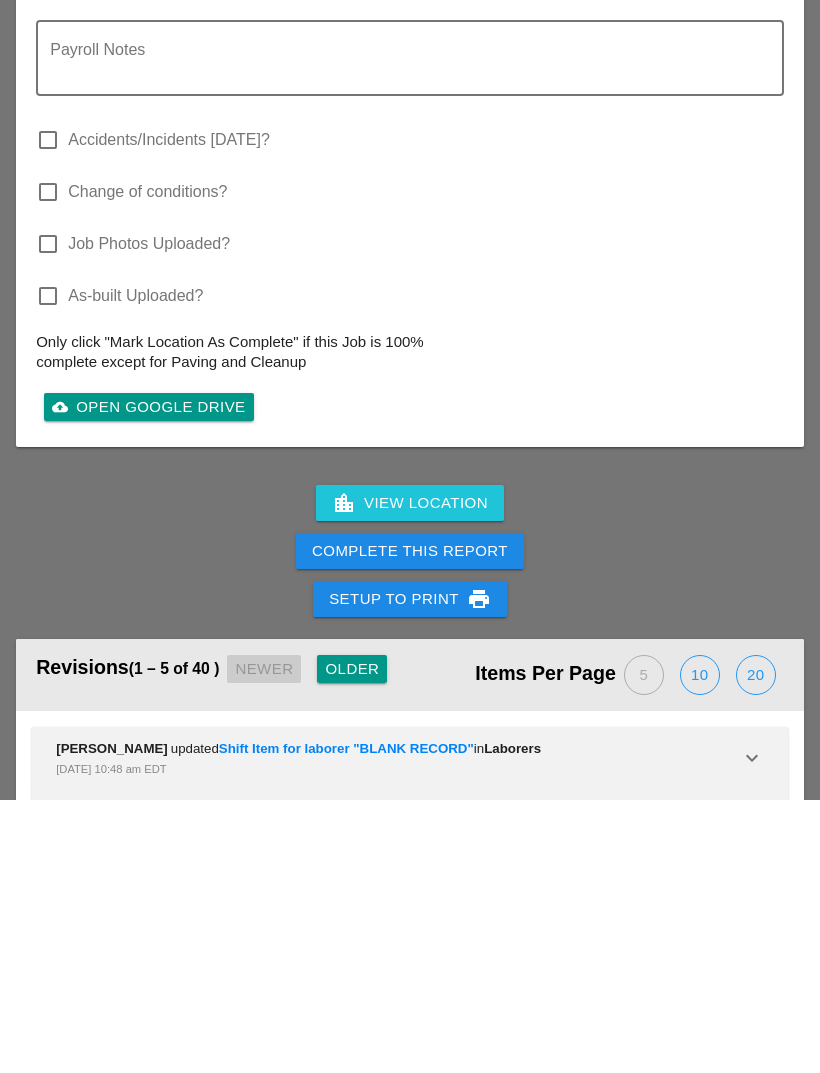 scroll, scrollTop: 3172, scrollLeft: 0, axis: vertical 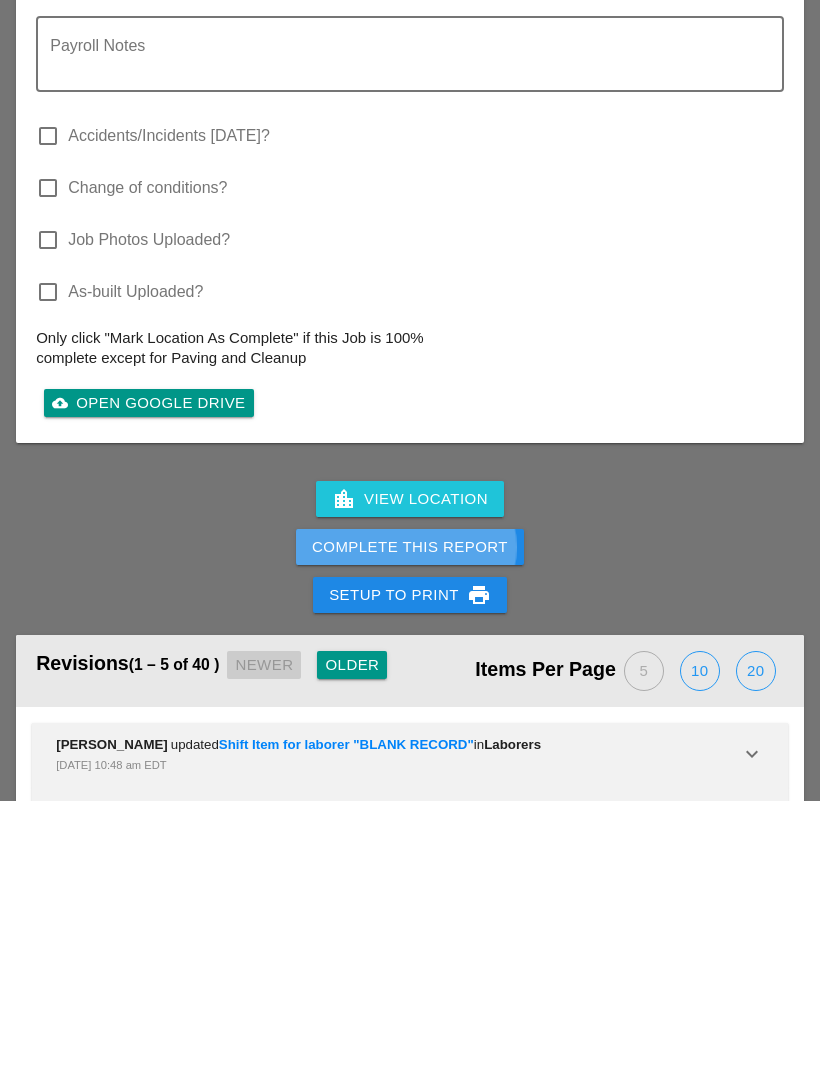 click on "Complete This Report" at bounding box center [410, 820] 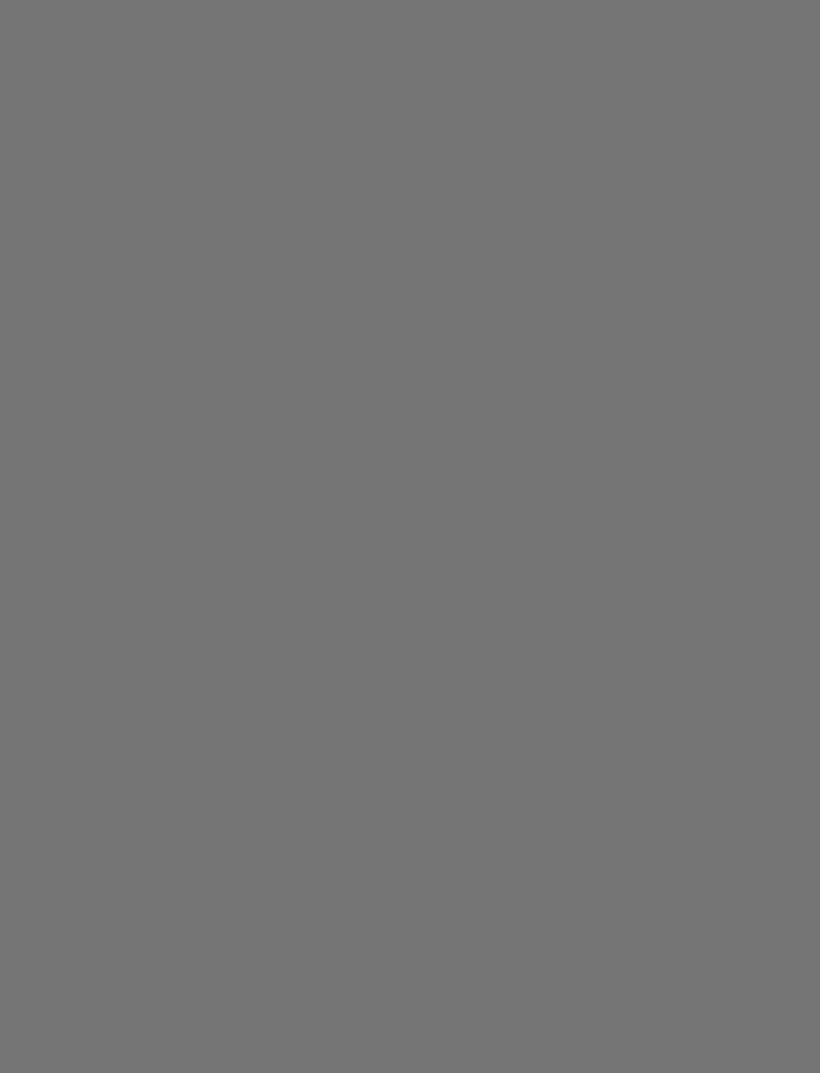 scroll, scrollTop: 64, scrollLeft: 0, axis: vertical 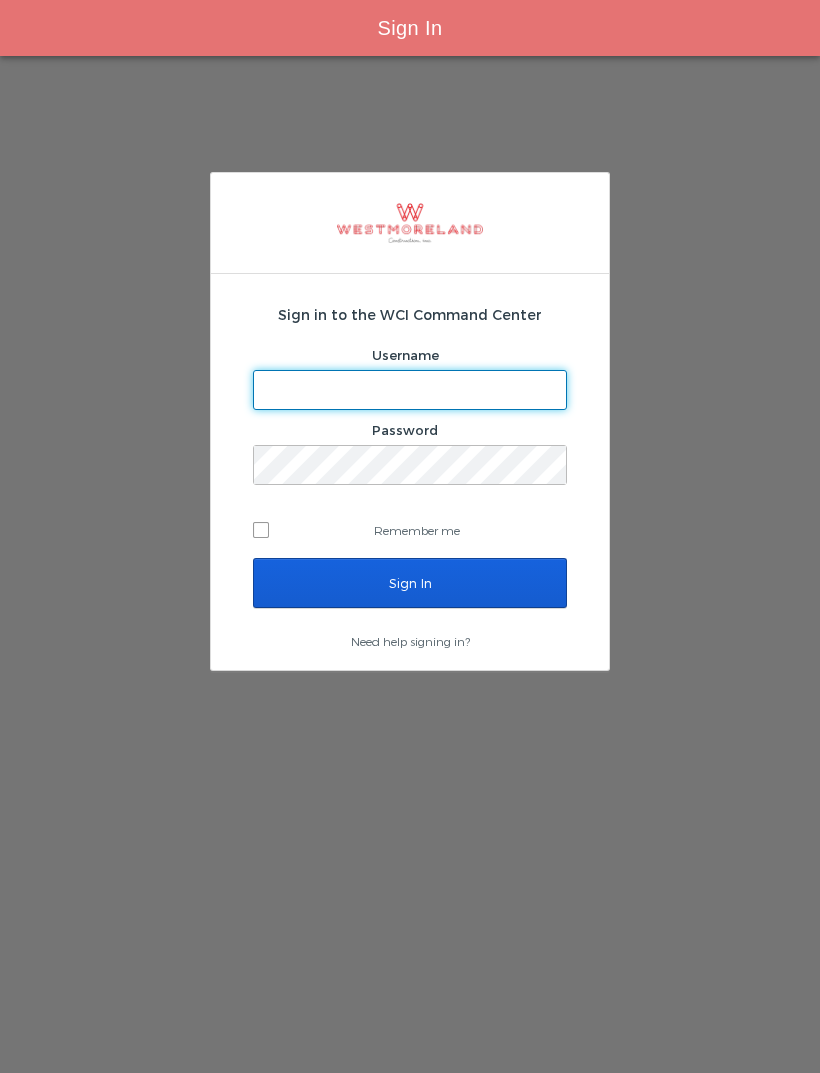 click on "Username" at bounding box center (410, 390) 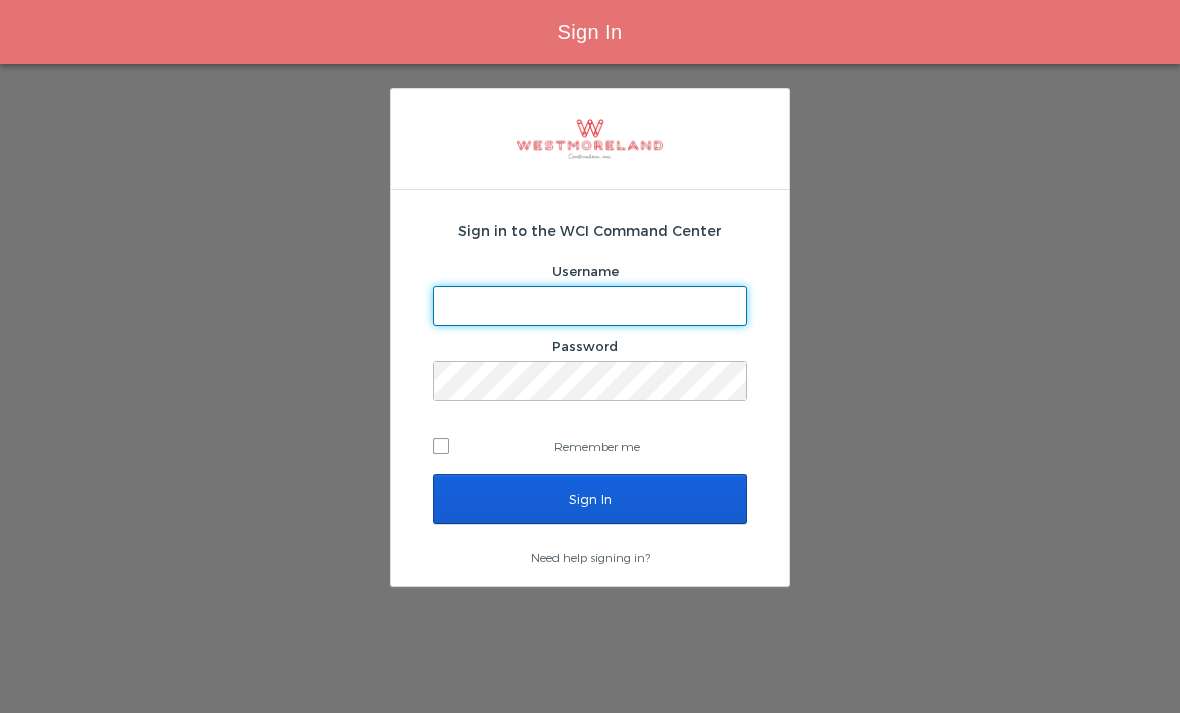 type on "Mfernandez@westmoreland.nyc" 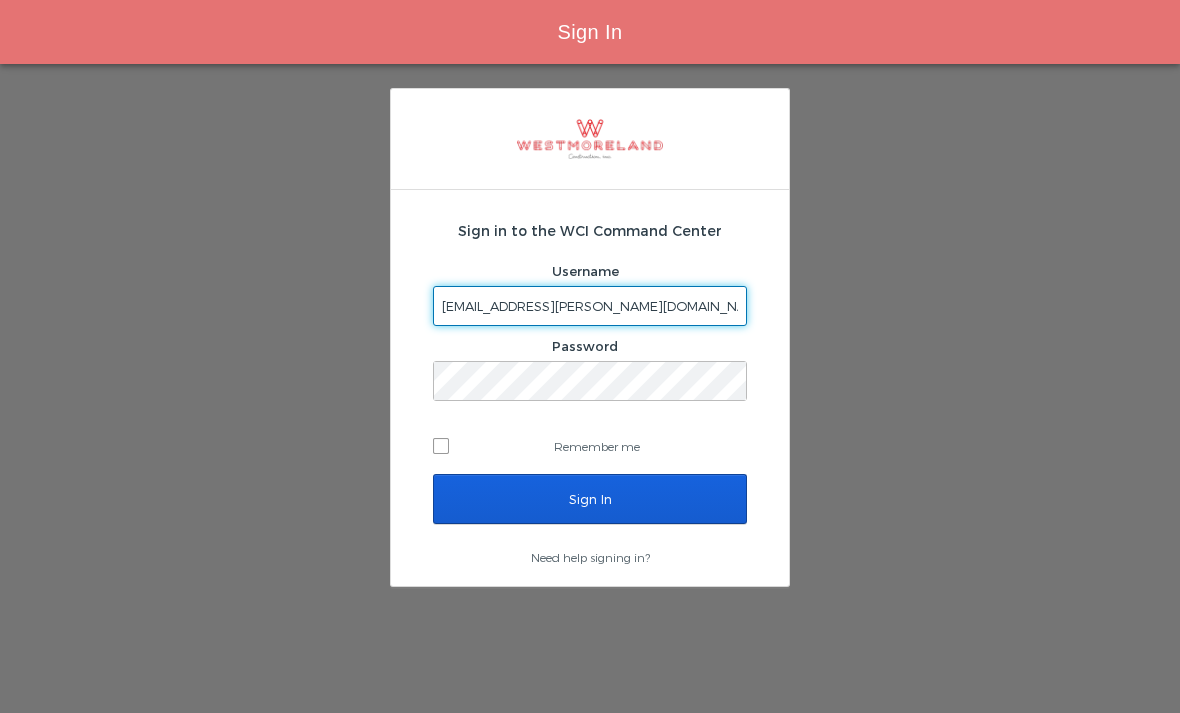 click on "Sign In" at bounding box center [590, 499] 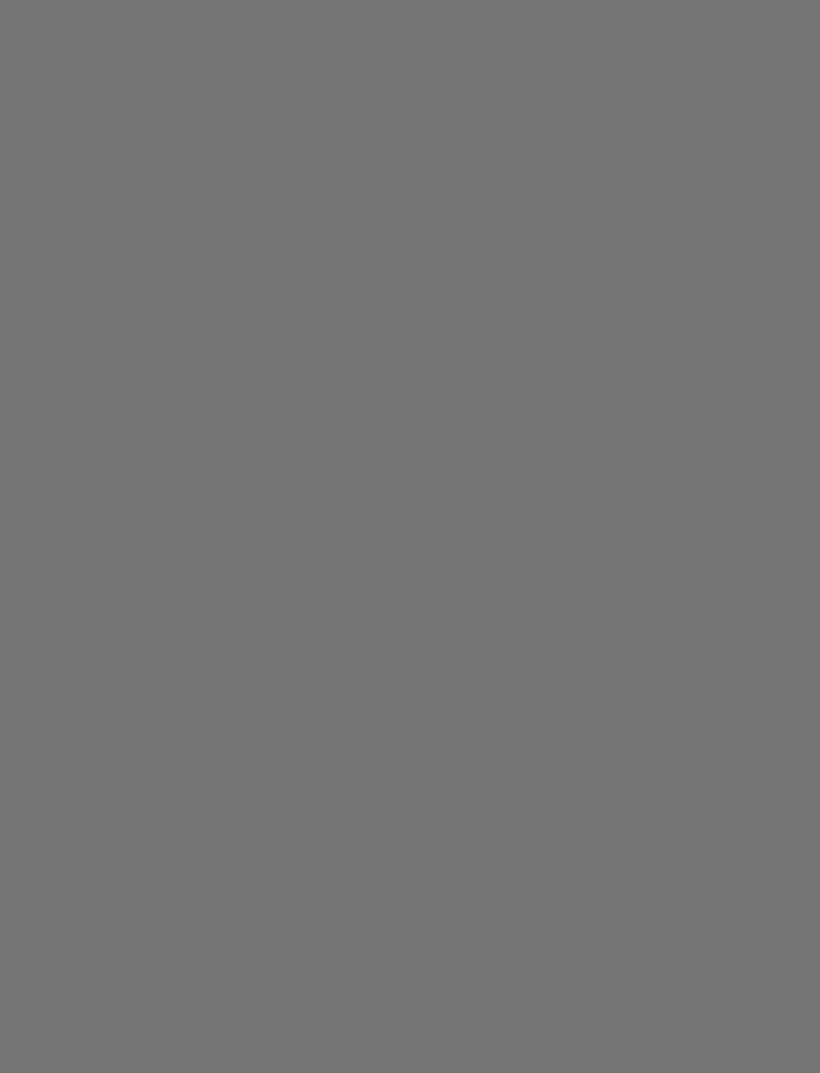 scroll, scrollTop: 0, scrollLeft: 0, axis: both 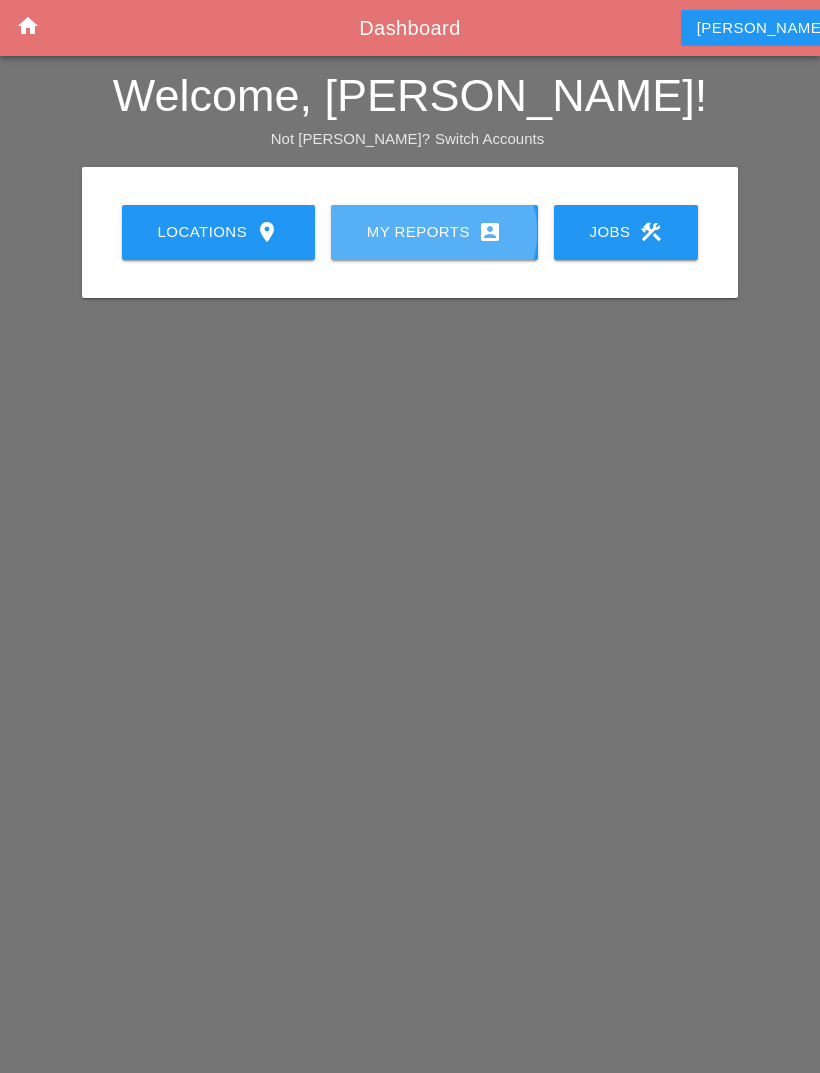 click on "My Reports account_box" at bounding box center (434, 232) 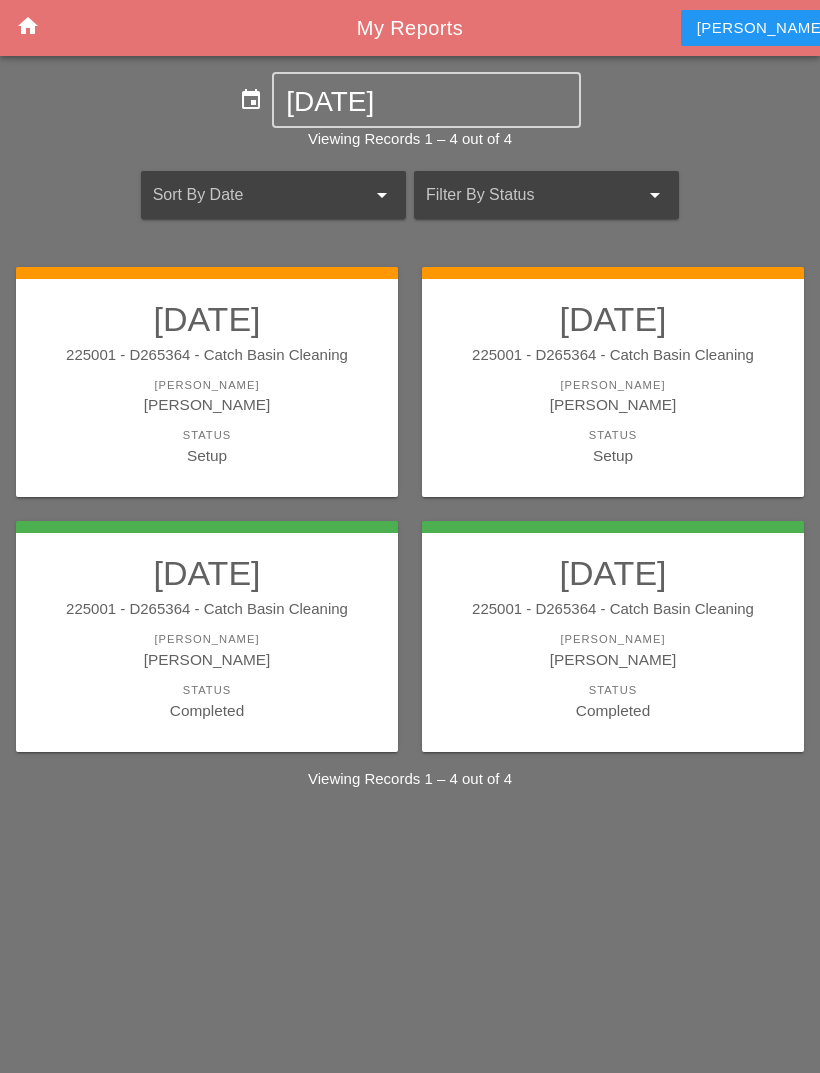 click on "Miguel Fernandes" at bounding box center [613, 404] 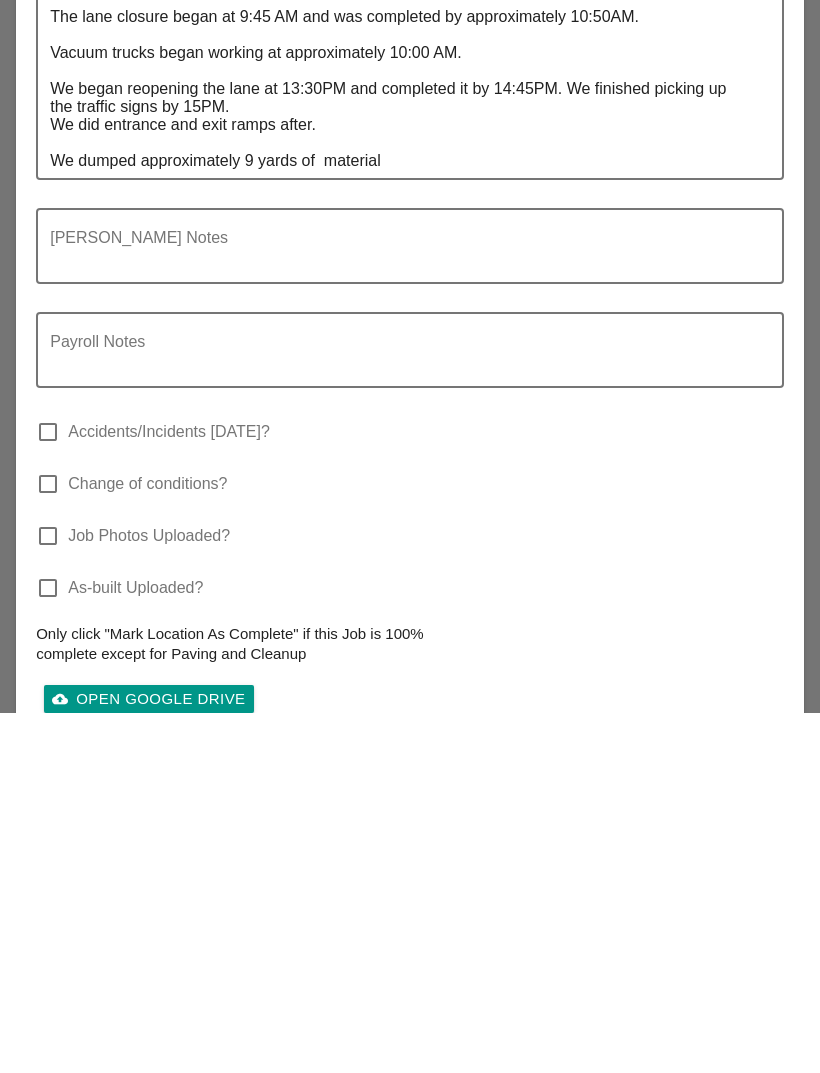 scroll, scrollTop: 2596, scrollLeft: 0, axis: vertical 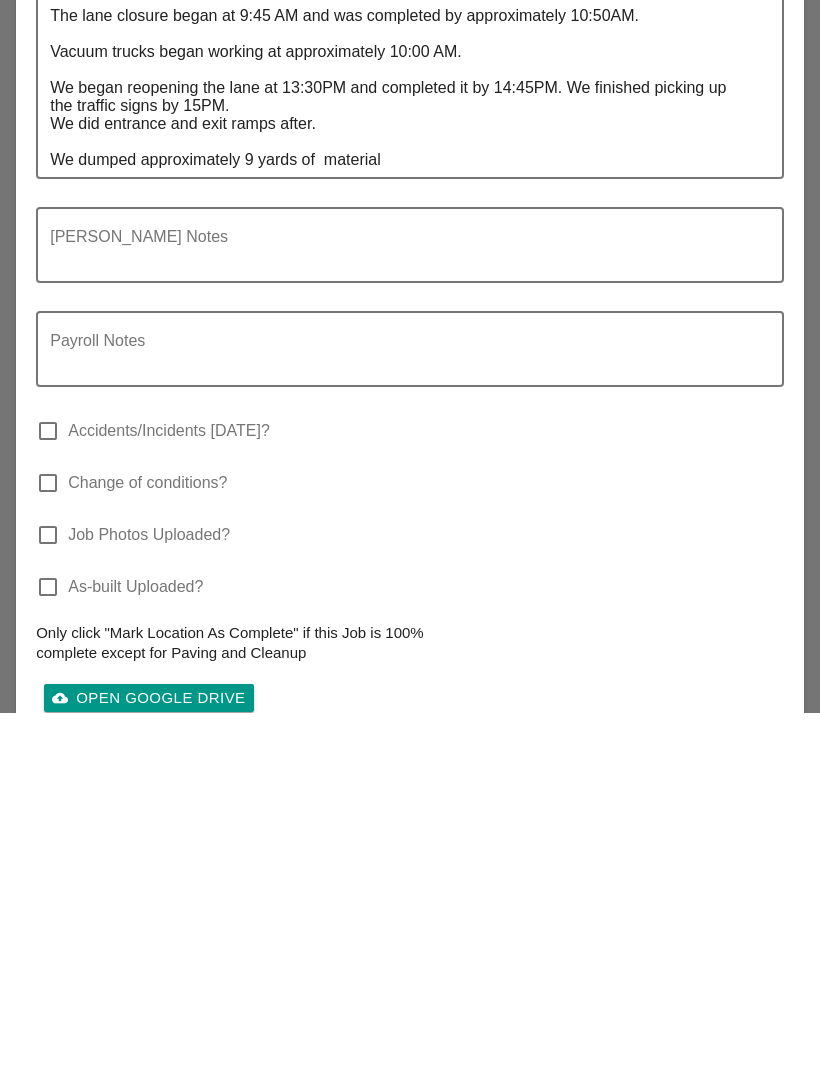 click on "Complete This Report" at bounding box center (410, 1202) 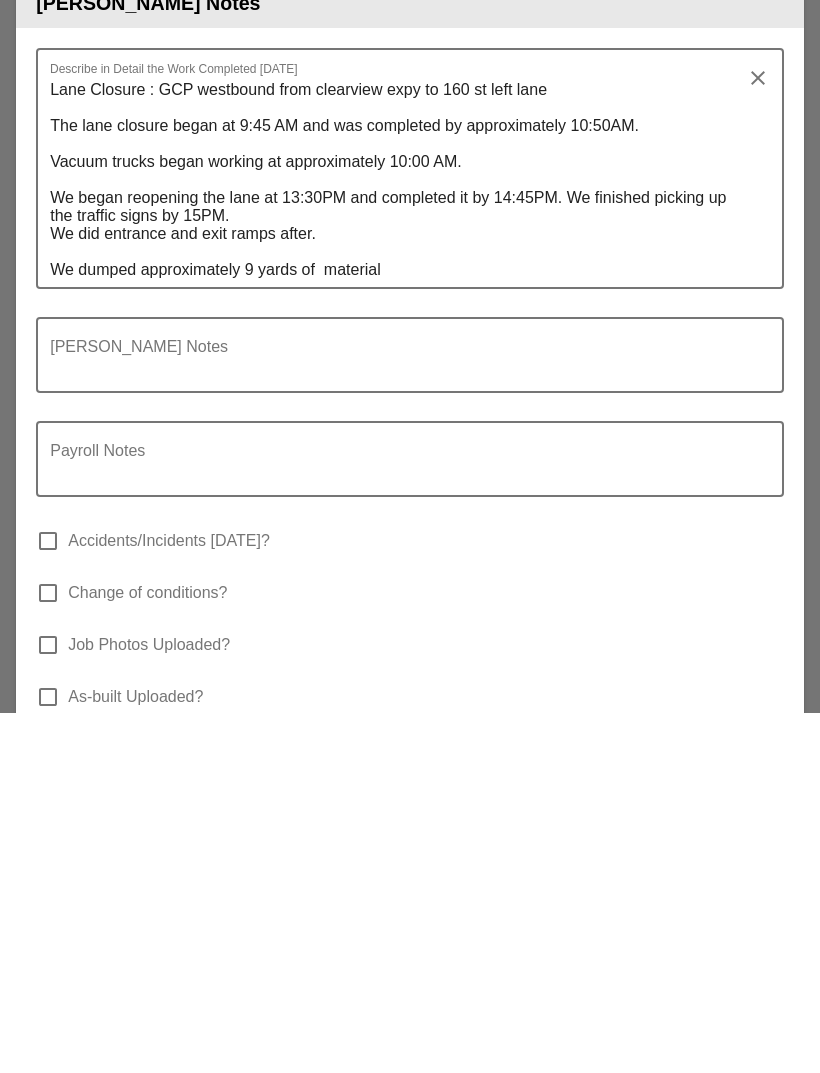 scroll, scrollTop: 2723, scrollLeft: 0, axis: vertical 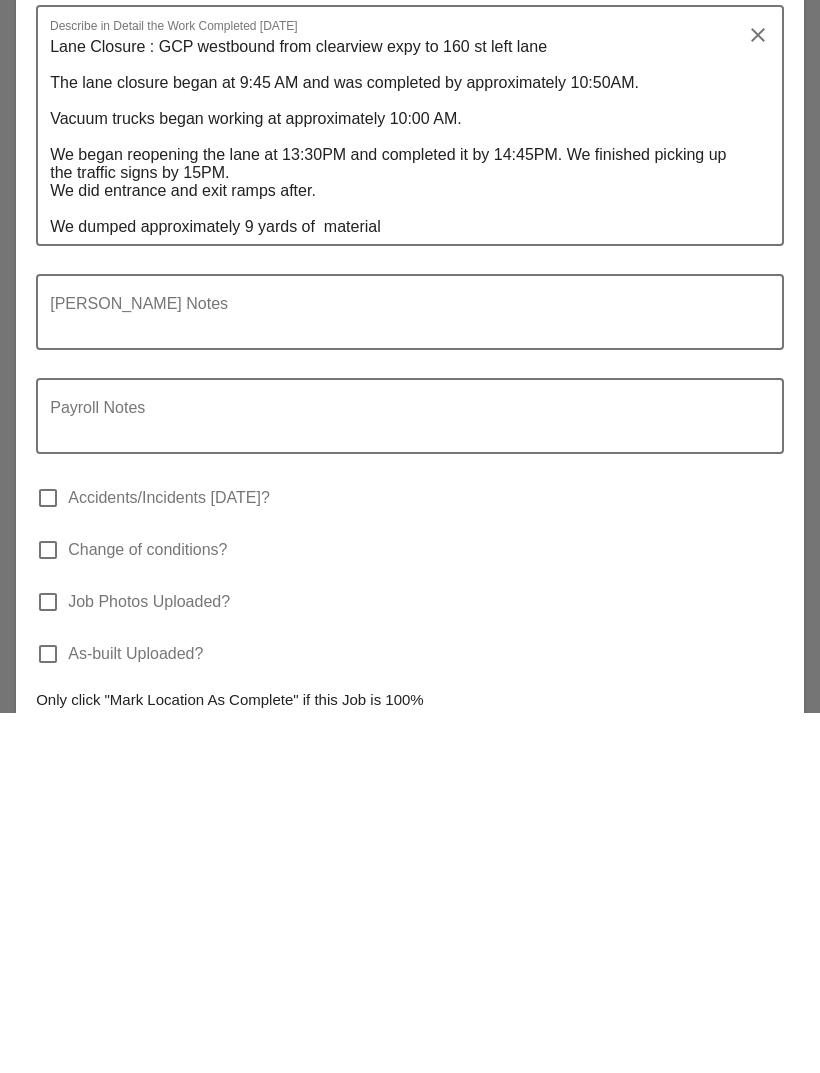click at bounding box center [402, 684] 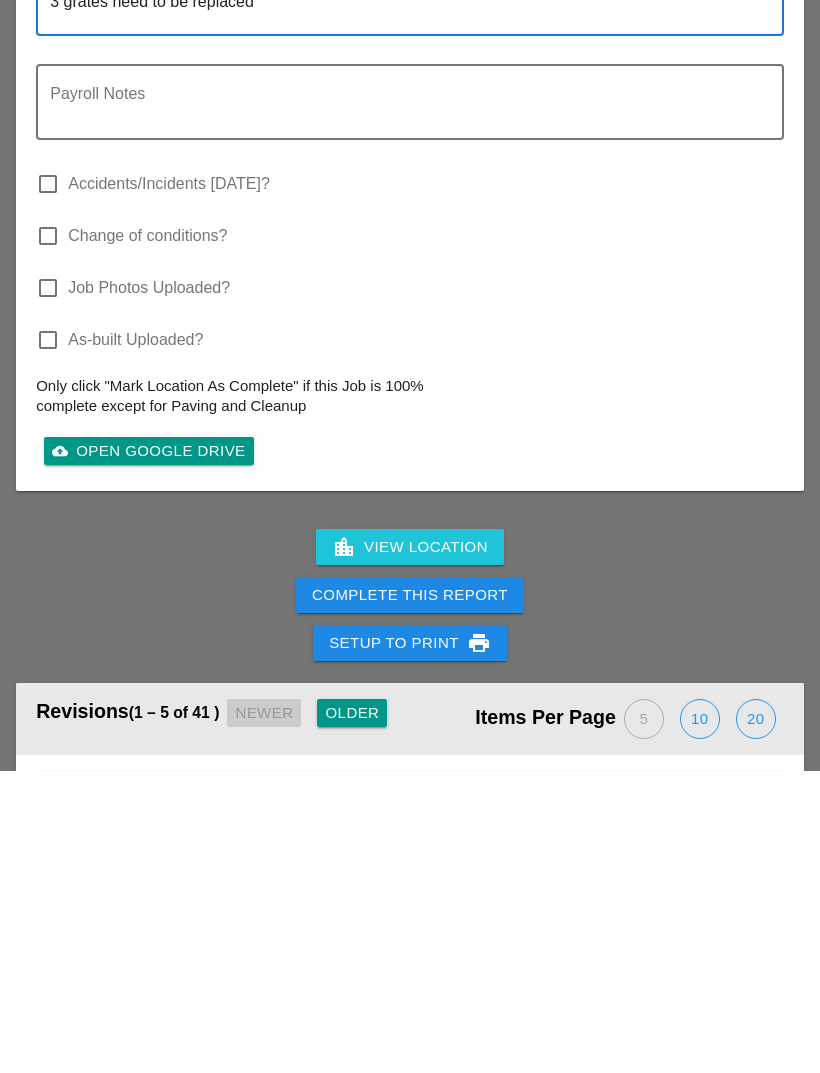 scroll, scrollTop: 3149, scrollLeft: 0, axis: vertical 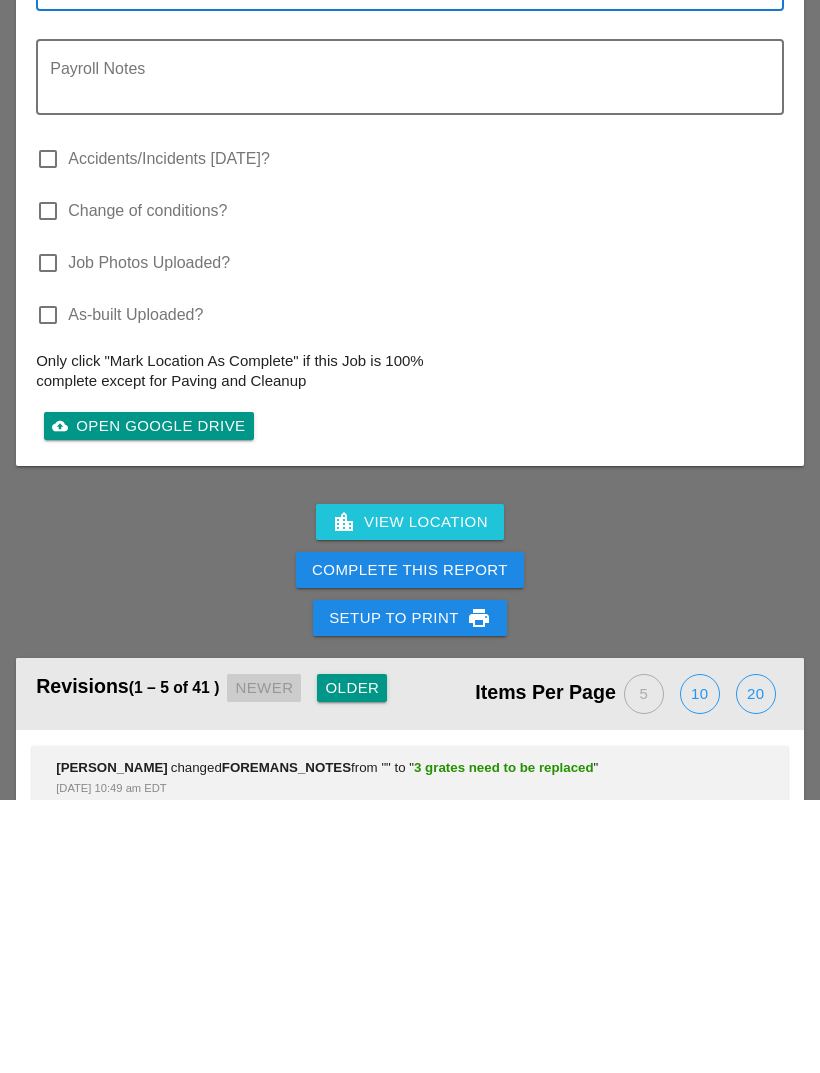 type on "3 grates need to be replaced" 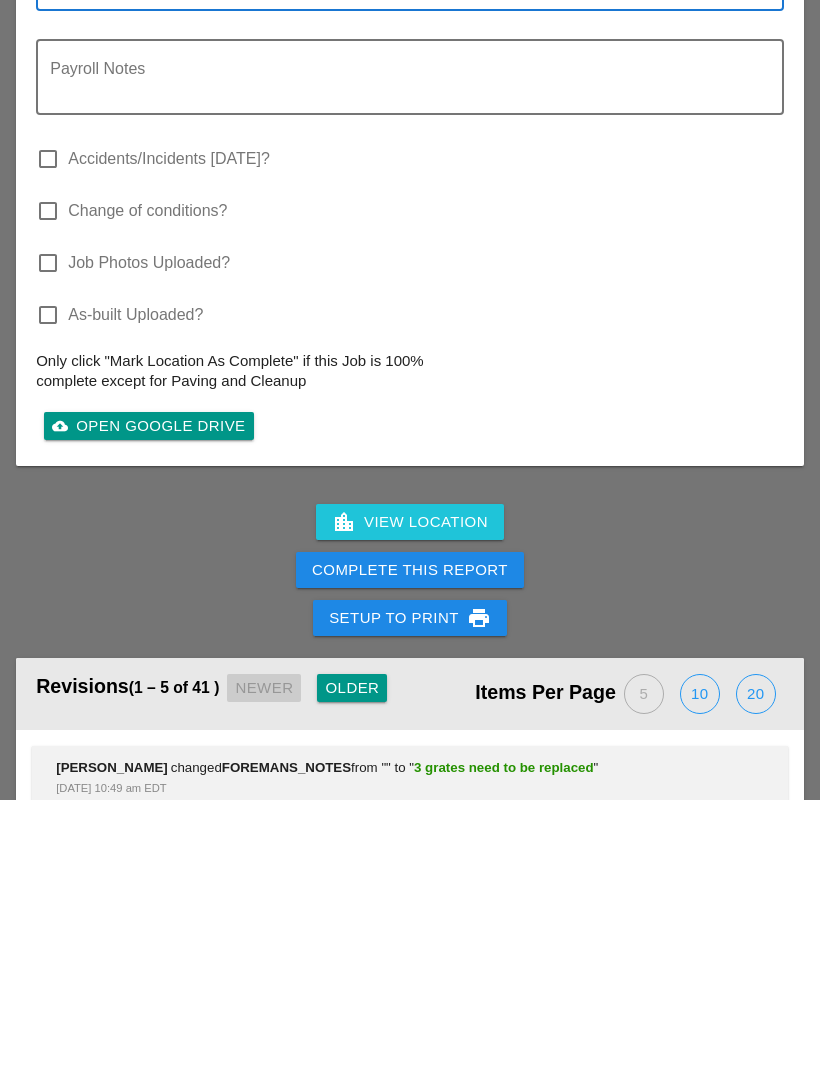 click on "Complete This Report" at bounding box center (410, 843) 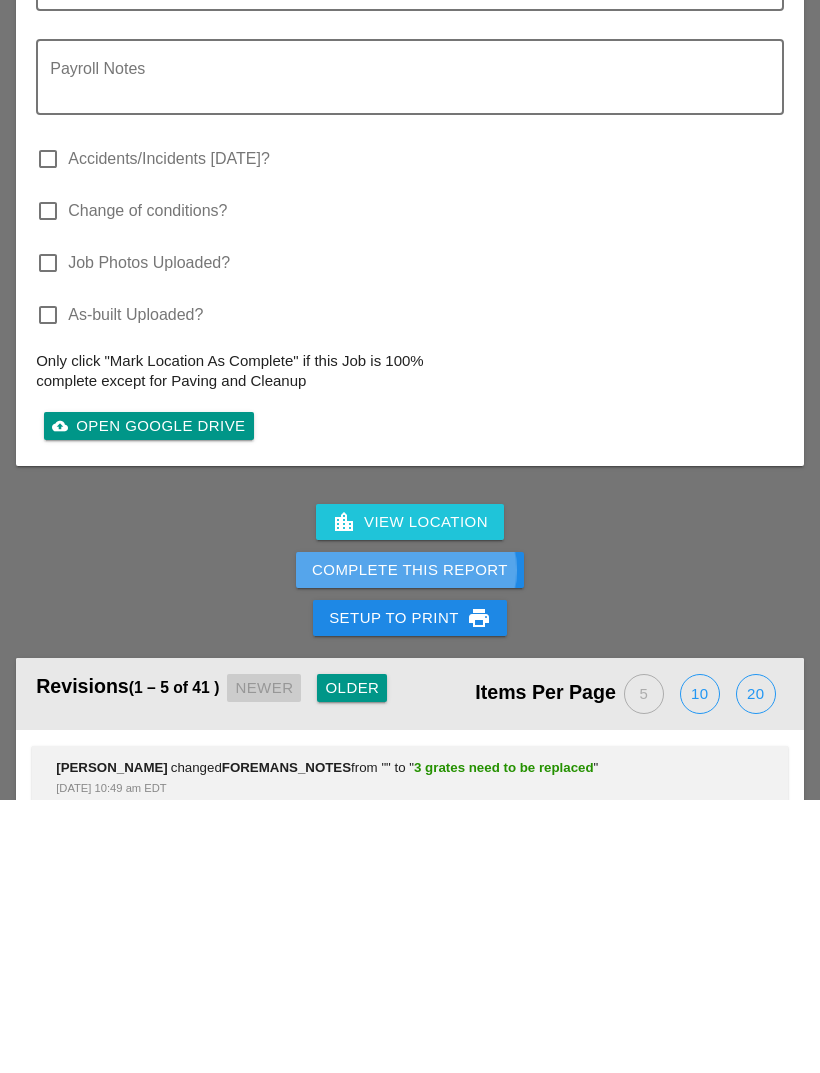 scroll, scrollTop: 3422, scrollLeft: 0, axis: vertical 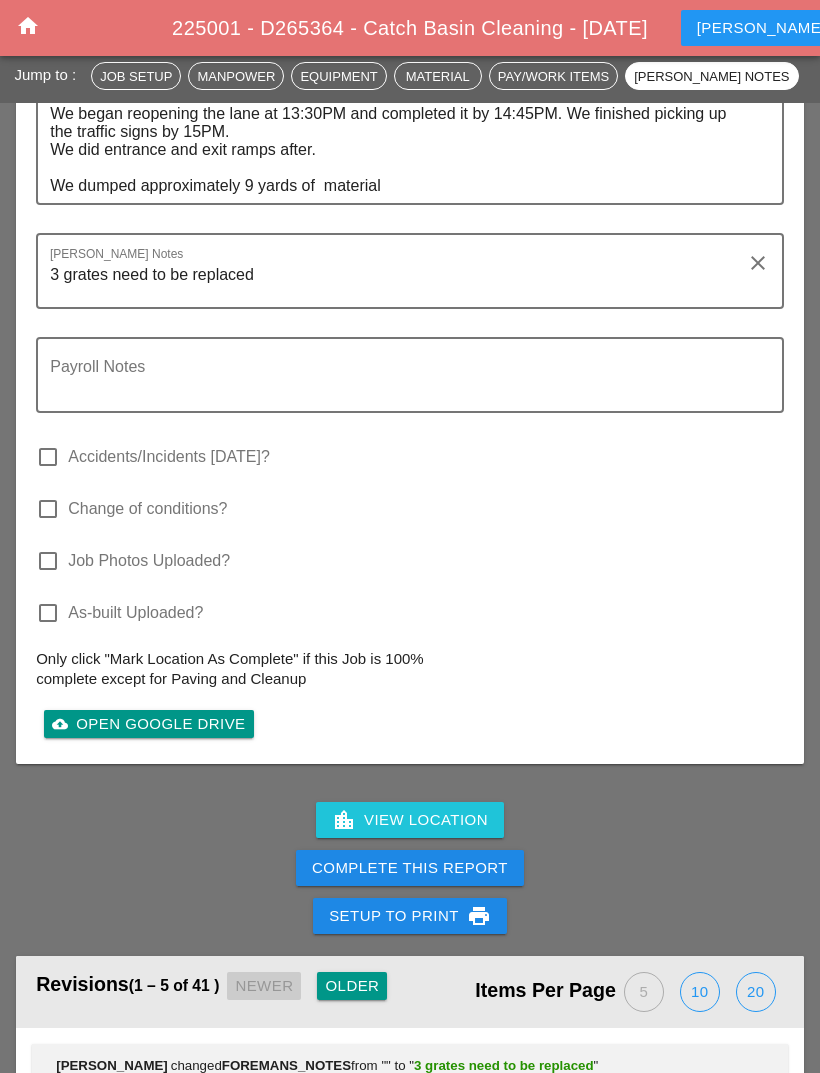 click on "Complete This Report" at bounding box center [410, 868] 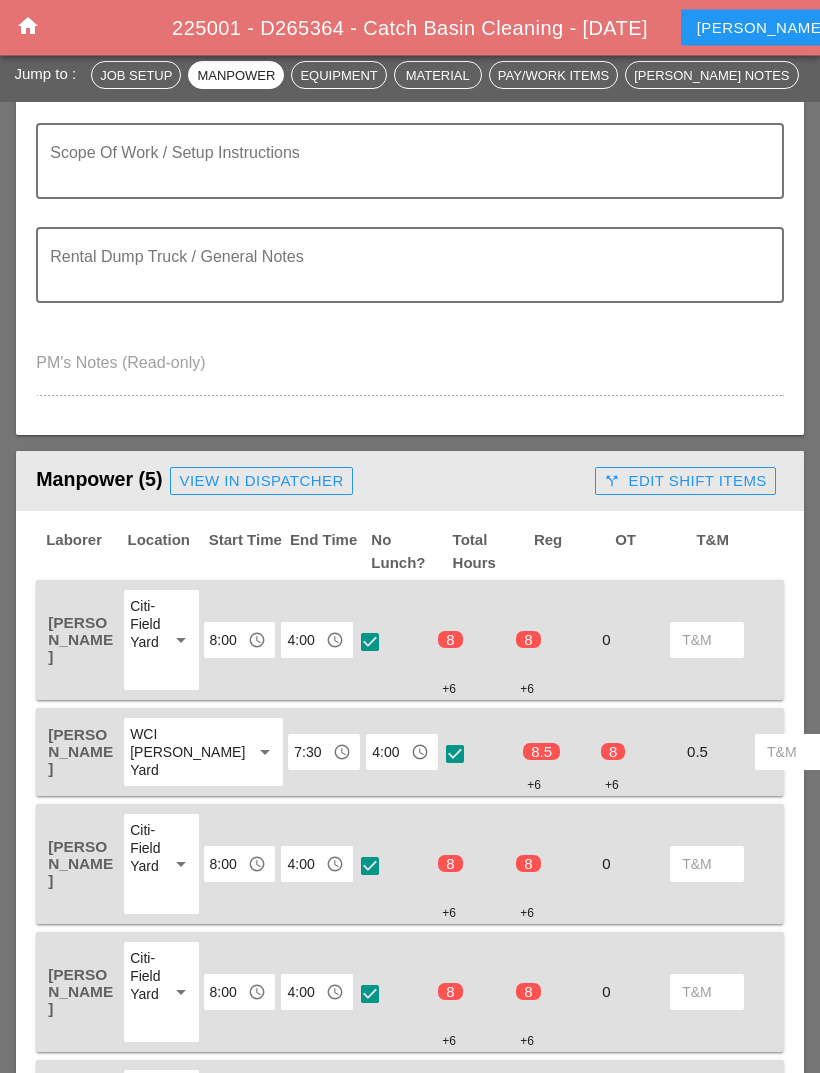 scroll, scrollTop: 0, scrollLeft: 0, axis: both 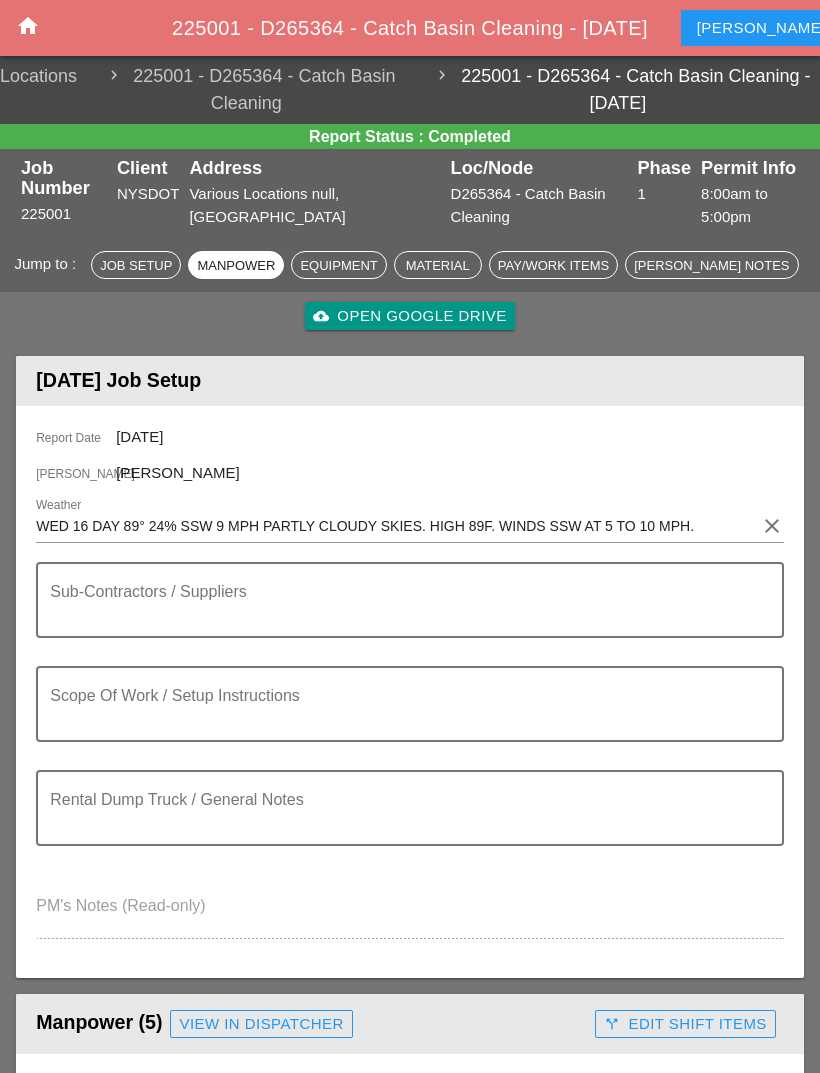 click on "[PERSON_NAME] account_box" at bounding box center [777, 28] 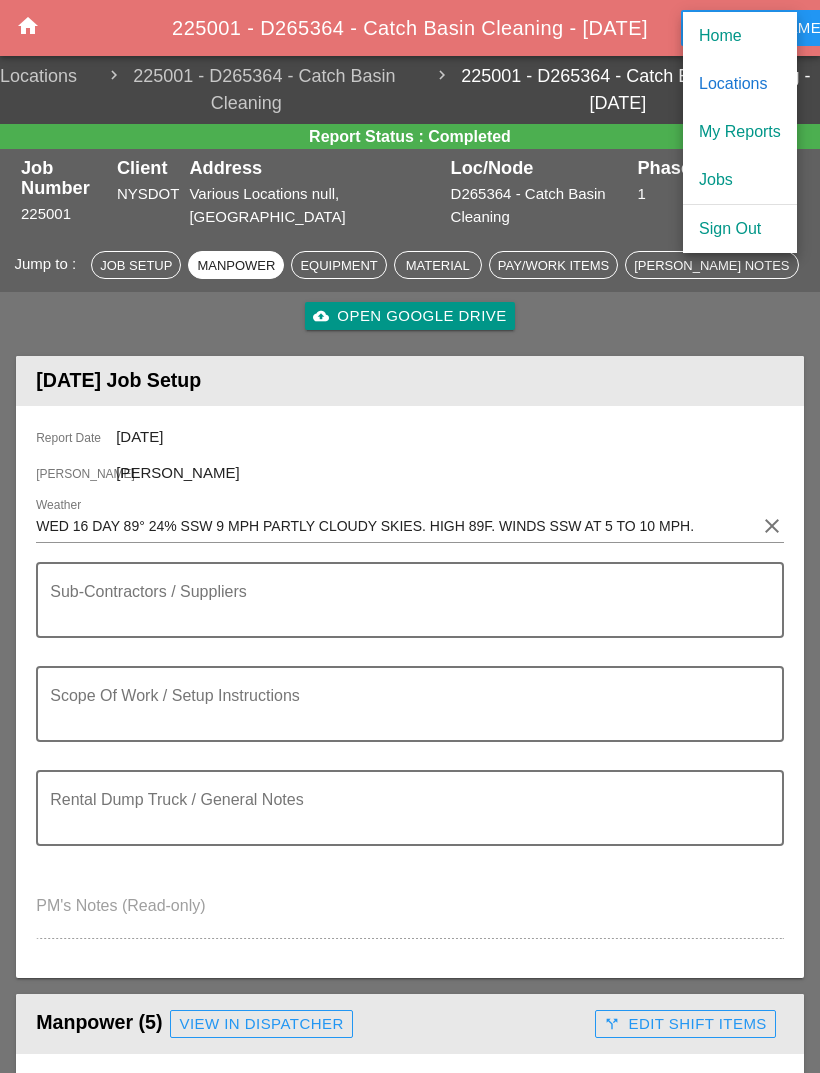 click on "My Reports" at bounding box center (740, 132) 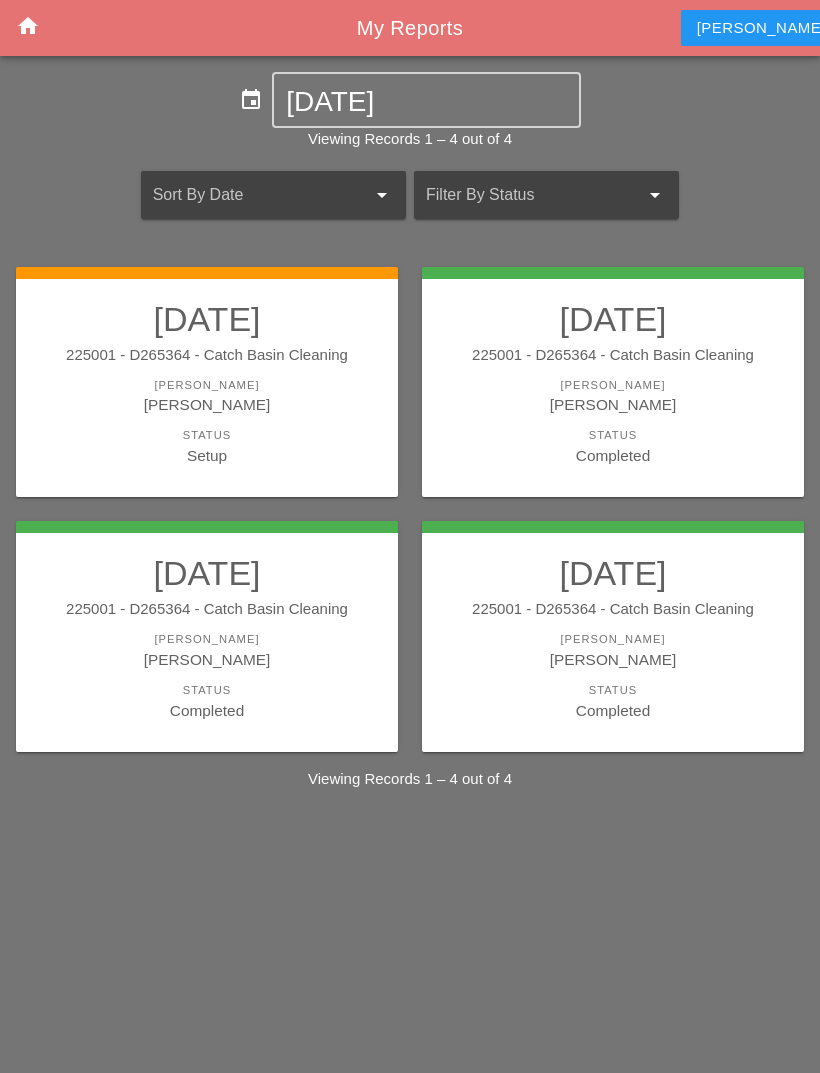 click on "Status" at bounding box center (207, 435) 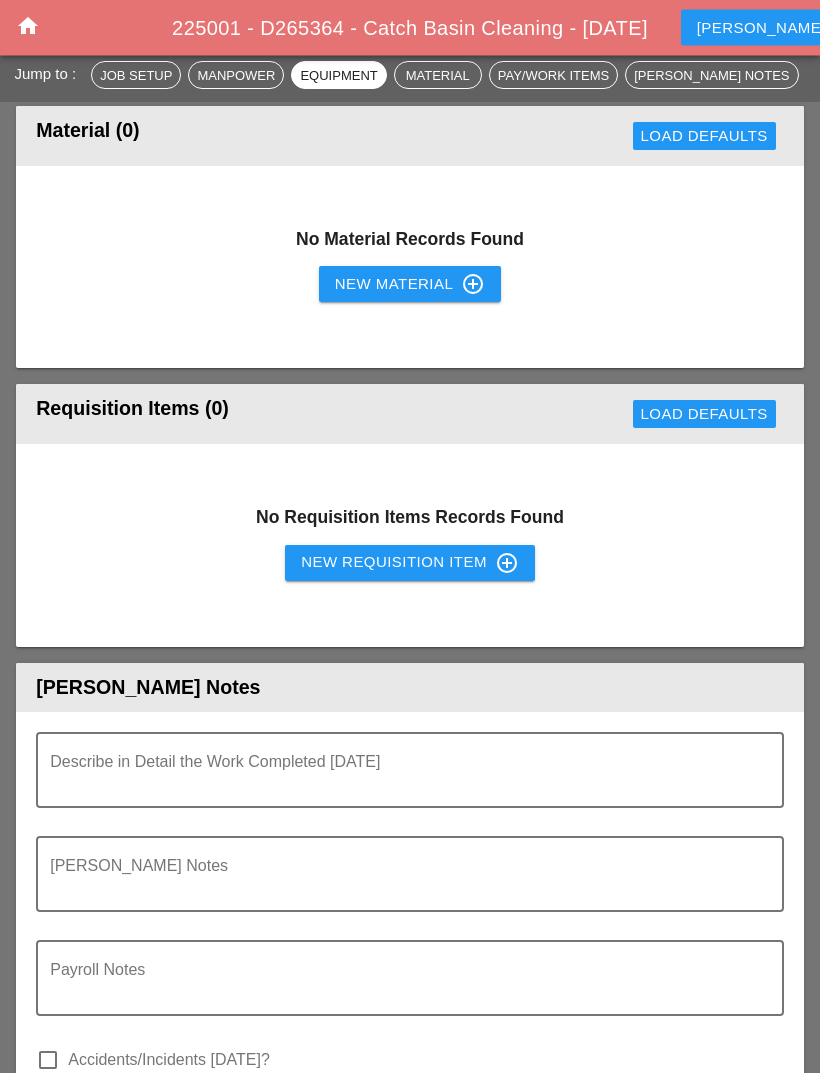 click at bounding box center (402, 783) 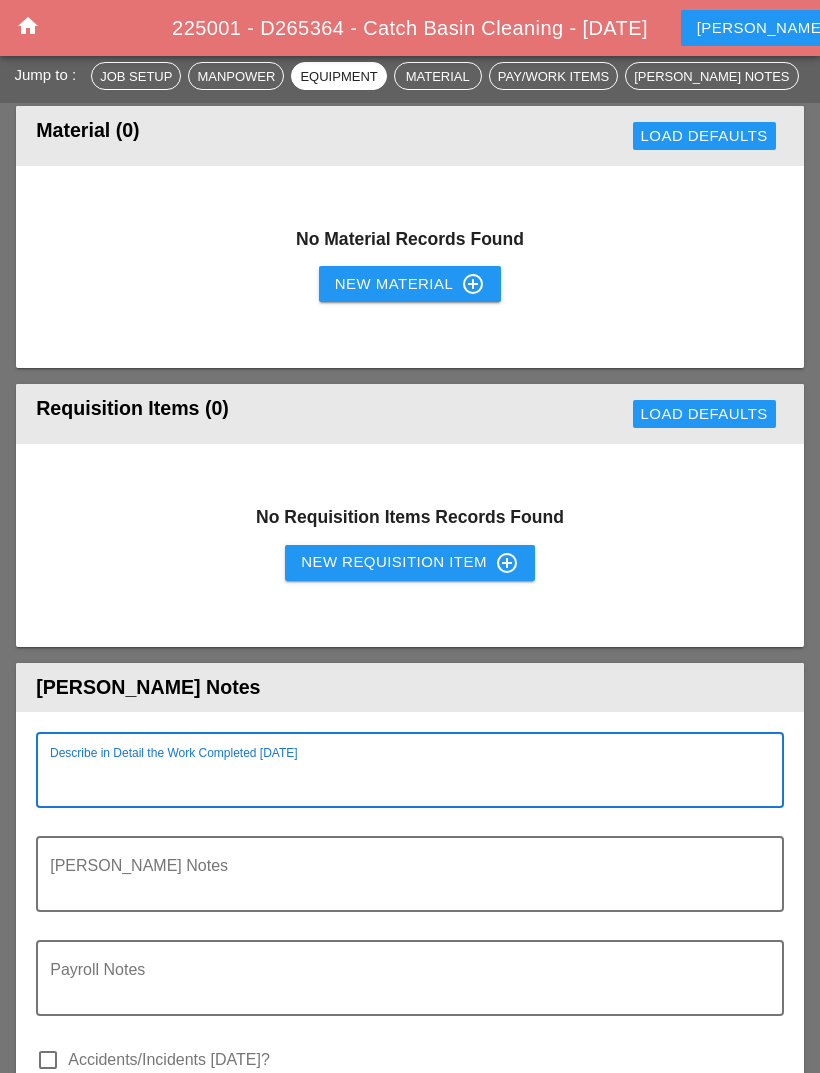 scroll, scrollTop: 2346, scrollLeft: 0, axis: vertical 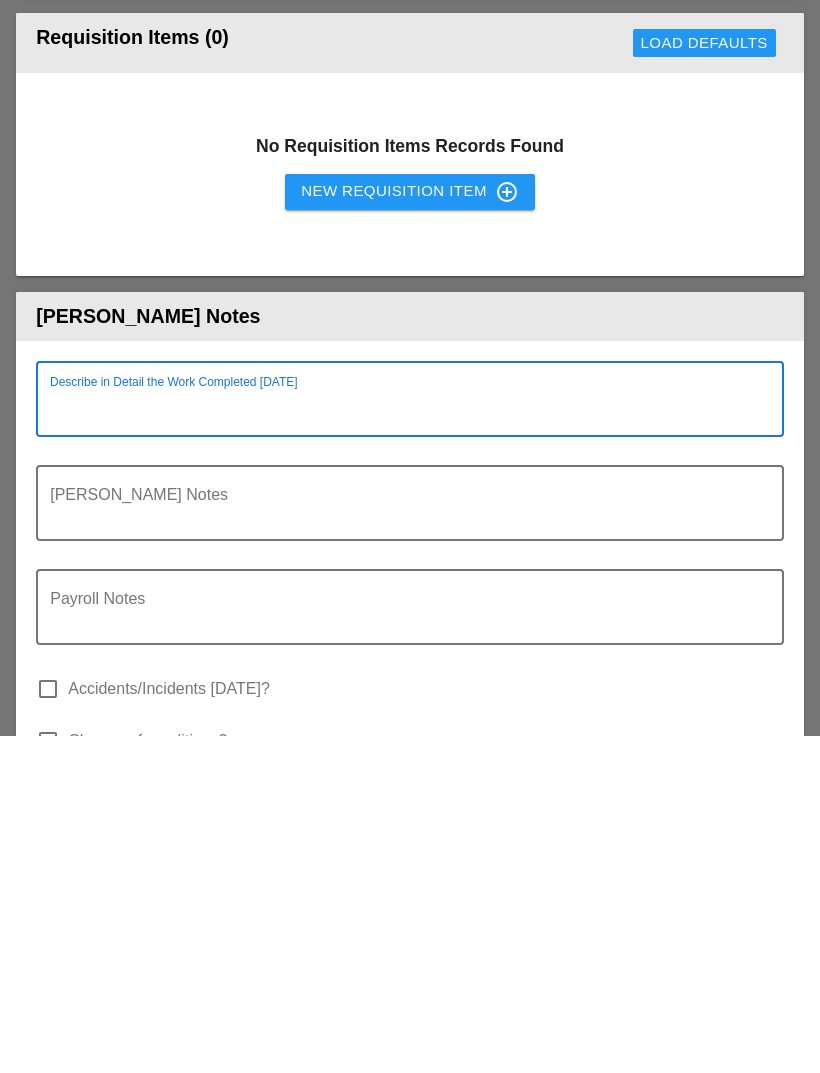 paste on "Lane Closure : GCP westbound from clearview expy to 160 st left lane
The lane closure began at 9:45 AM and was completed by approximately 10:50AM.
Vacuum trucks began working at approximately 10:00 AM.
We began reopening the lane at 13:30PM and completed it by 14:45PM. We finished picking up the traffic signs by 15PM.
We did entrance and exit ramps after.
We dumped approximately 9 yards of  material" 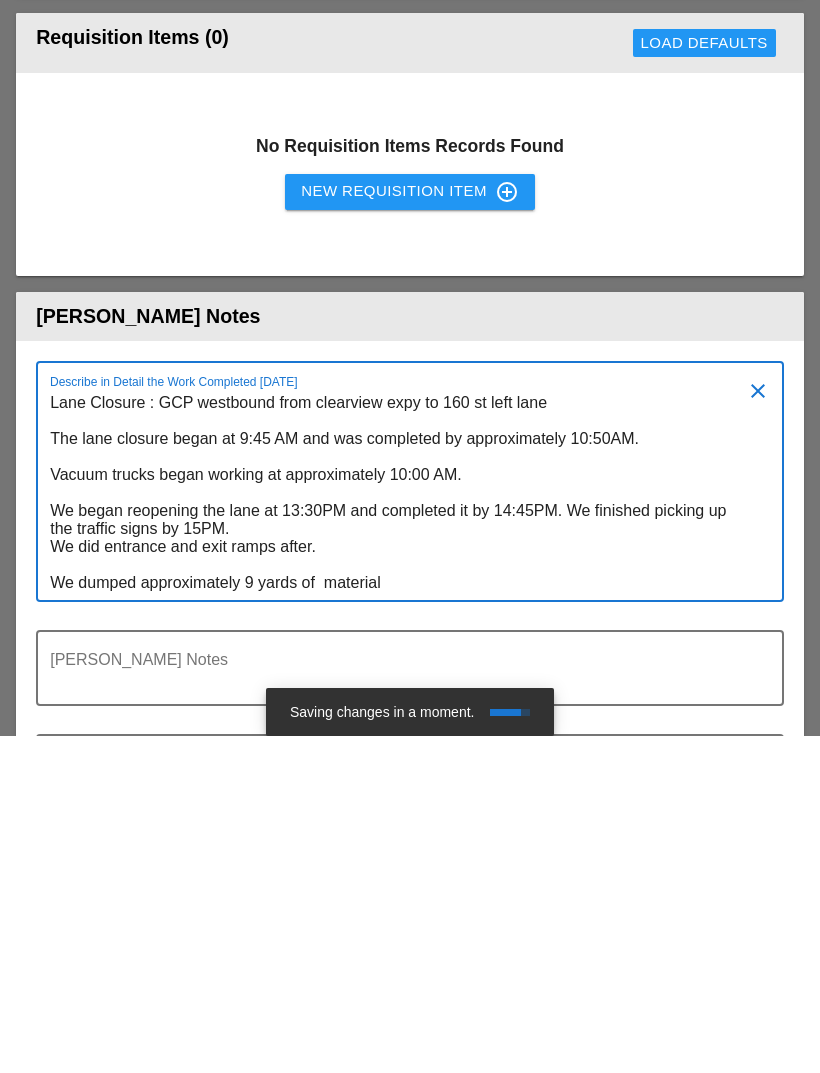click on "Lane Closure : GCP westbound from clearview expy to 160 st left lane
The lane closure began at 9:45 AM and was completed by approximately 10:50AM.
Vacuum trucks began working at approximately 10:00 AM.
We began reopening the lane at 13:30PM and completed it by 14:45PM. We finished picking up the traffic signs by 15PM.
We did entrance and exit ramps after.
We dumped approximately 9 yards of  material" at bounding box center (402, 830) 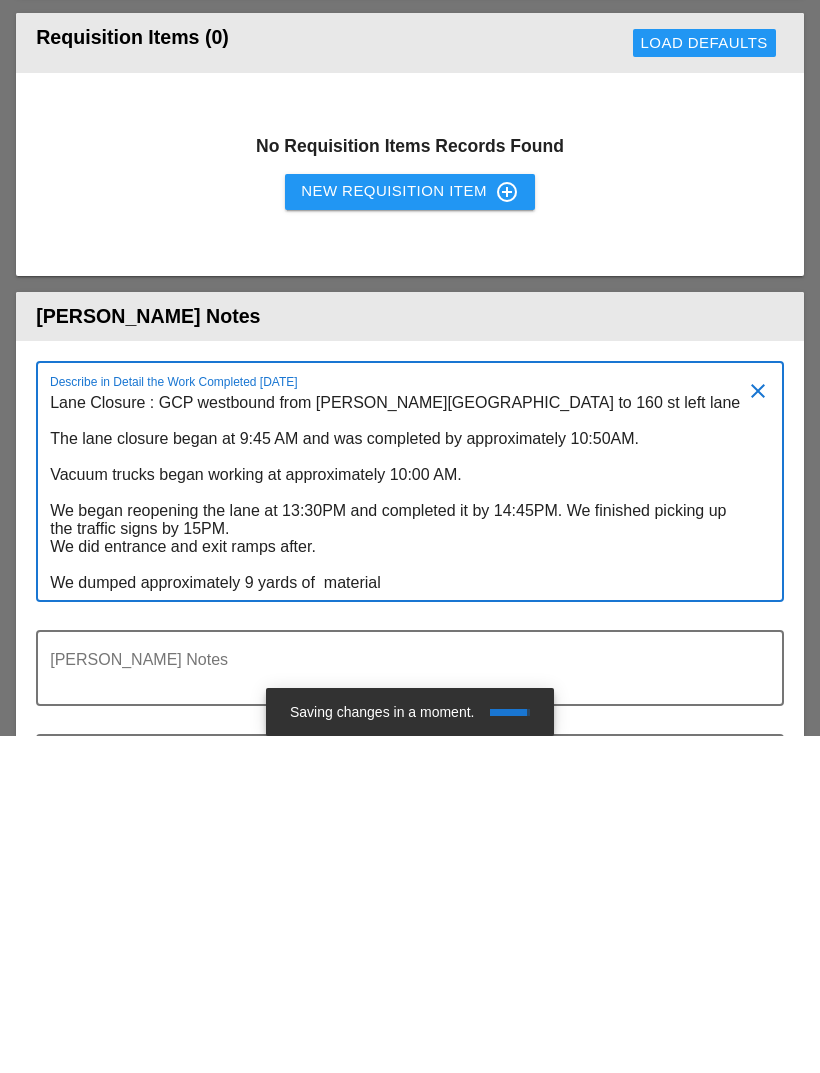 click on "Lane Closure : GCP westbound from [PERSON_NAME][GEOGRAPHIC_DATA] to 160 st left lane
The lane closure began at 9:45 AM and was completed by approximately 10:50AM.
Vacuum trucks began working at approximately 10:00 AM.
We began reopening the lane at 13:30PM and completed it by 14:45PM. We finished picking up the traffic signs by 15PM.
We did entrance and exit ramps after.
We dumped approximately 9 yards of  material" at bounding box center (402, 830) 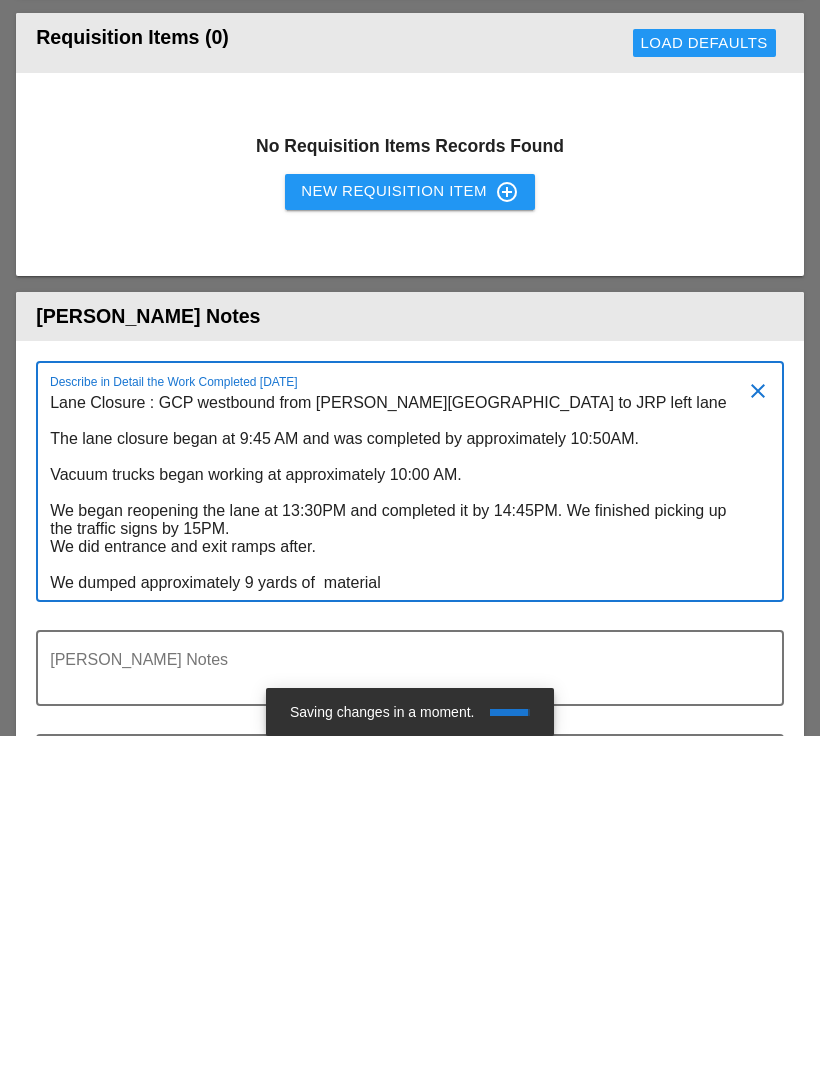 click on "Lane Closure : GCP westbound from [PERSON_NAME][GEOGRAPHIC_DATA] to JRP left lane
The lane closure began at 9:45 AM and was completed by approximately 10:50AM.
Vacuum trucks began working at approximately 10:00 AM.
We began reopening the lane at 13:30PM and completed it by 14:45PM. We finished picking up the traffic signs by 15PM.
We did entrance and exit ramps after.
We dumped approximately 9 yards of  material" at bounding box center (402, 830) 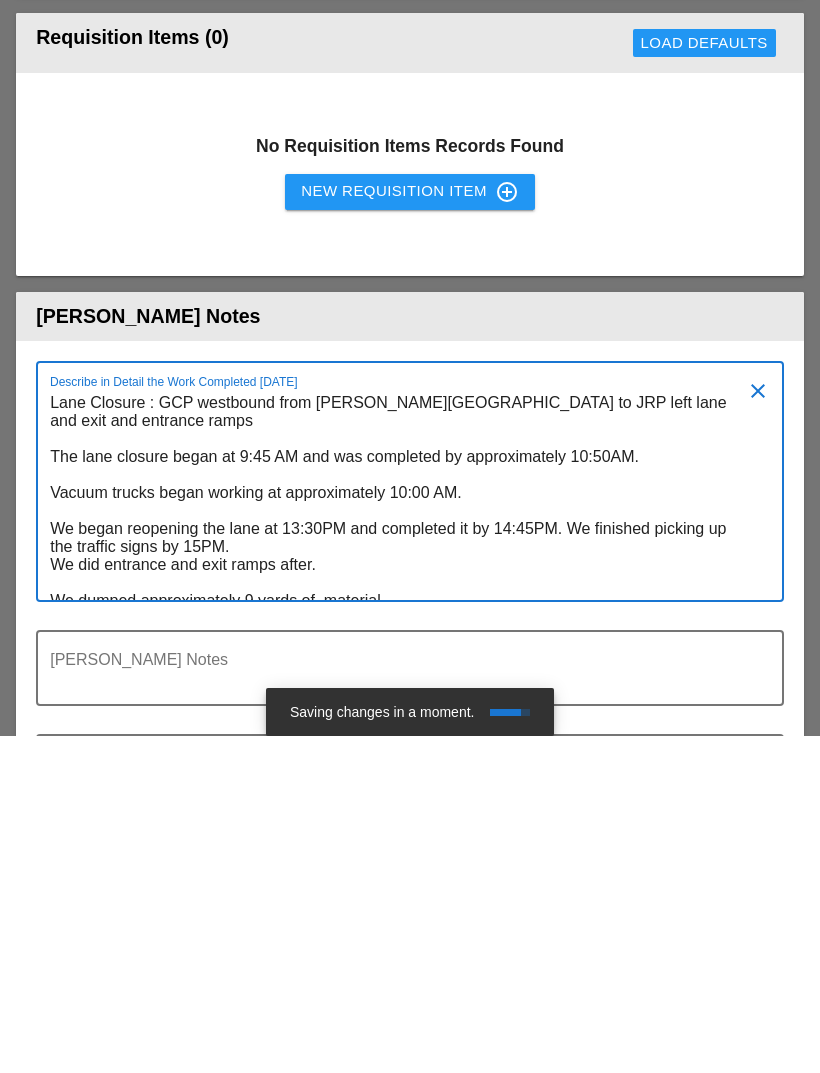 click on "Lane Closure : GCP westbound from [PERSON_NAME][GEOGRAPHIC_DATA] to JRP left lane and exit and entrance ramps
The lane closure began at 9:45 AM and was completed by approximately 10:50AM.
Vacuum trucks began working at approximately 10:00 AM.
We began reopening the lane at 13:30PM and completed it by 14:45PM. We finished picking up the traffic signs by 15PM.
We did entrance and exit ramps after.
We dumped approximately 9 yards of  material" at bounding box center [402, 830] 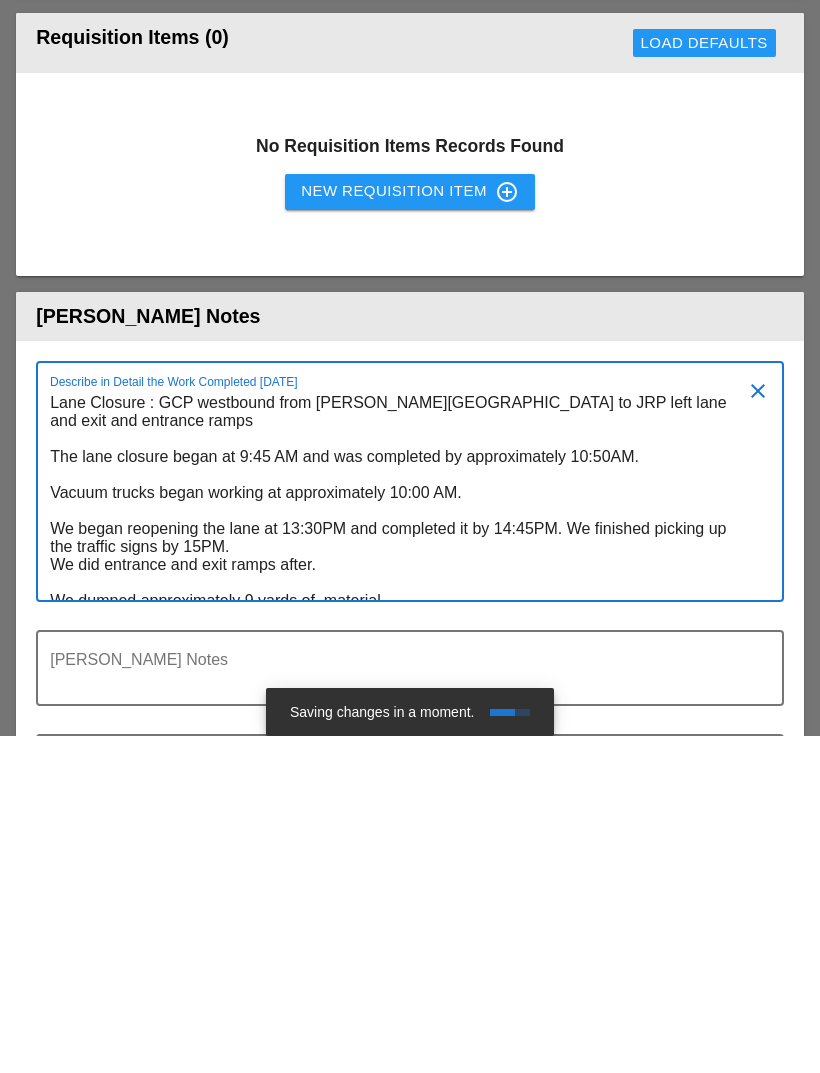 click on "Lane Closure : GCP westbound from [PERSON_NAME][GEOGRAPHIC_DATA] to JRP left lane and exit and entrance ramps
The lane closure began at 9:45 AM and was completed by approximately 10:50AM.
Vacuum trucks began working at approximately 10:00 AM.
We began reopening the lane at 13:30PM and completed it by 14:45PM. We finished picking up the traffic signs by 15PM.
We did entrance and exit ramps after.
We dumped approximately 9 yards of  material" at bounding box center [402, 830] 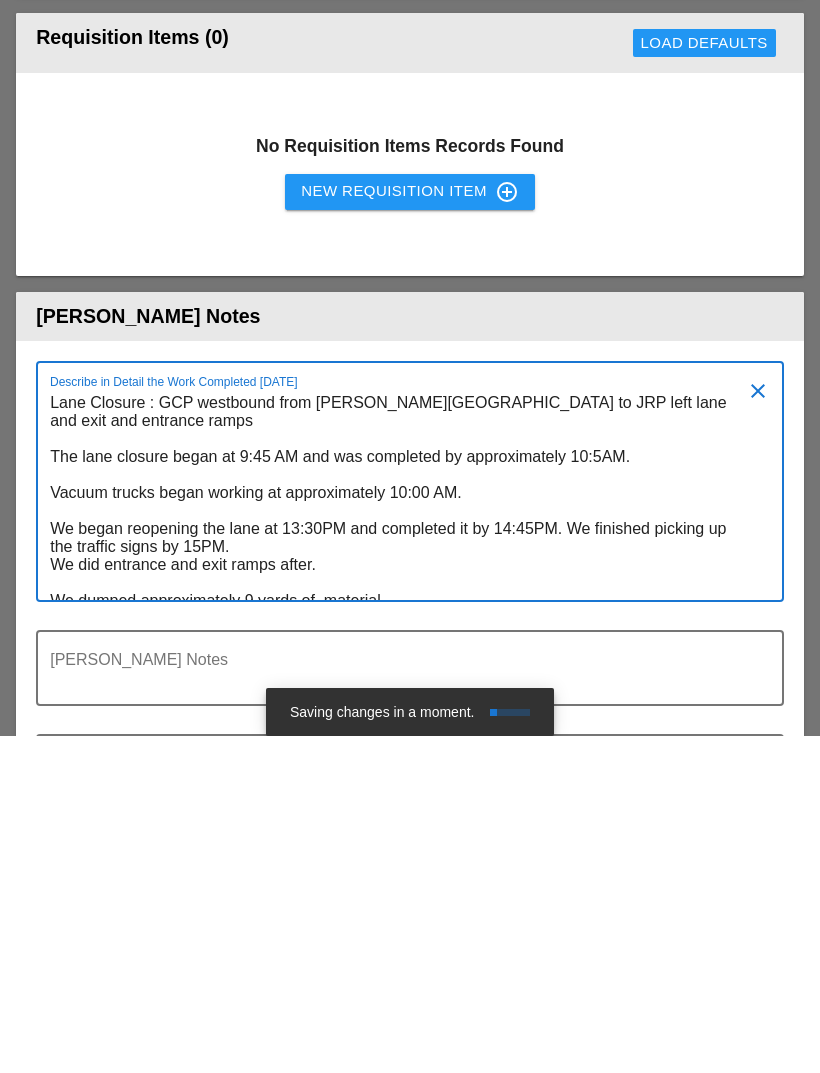 scroll, scrollTop: 0, scrollLeft: 0, axis: both 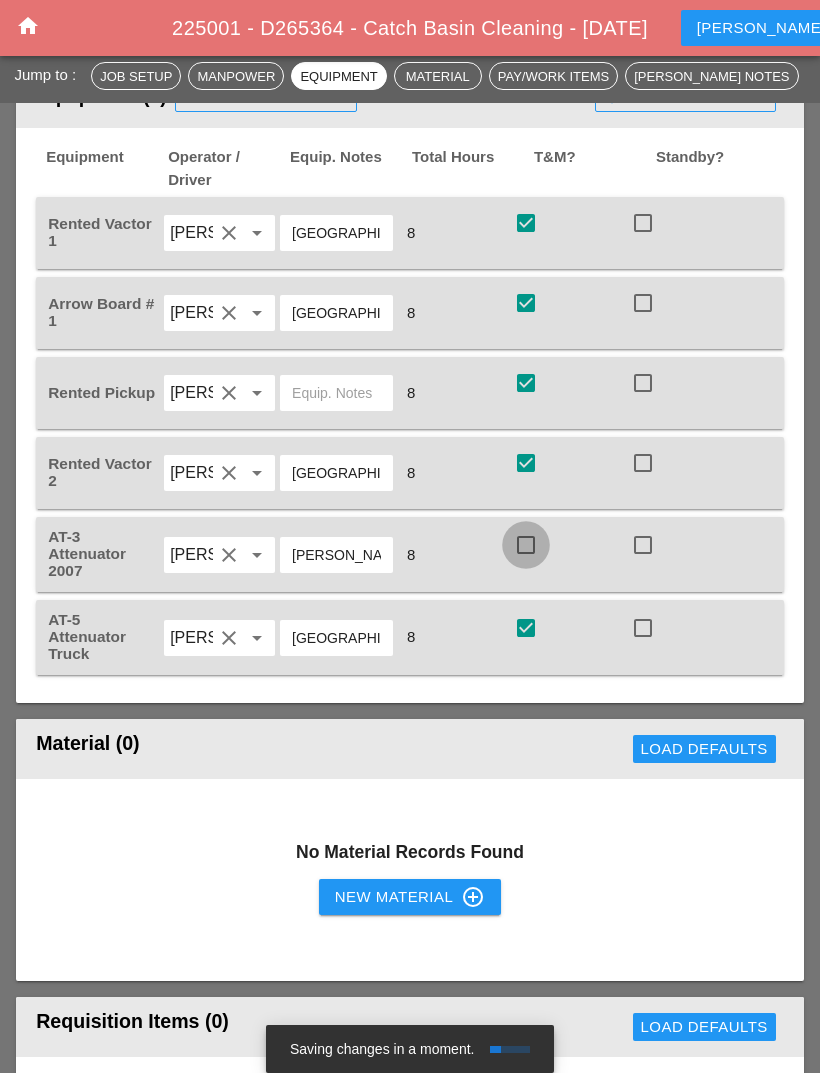 type on "Lane Closure : GCP westbound from [PERSON_NAME][GEOGRAPHIC_DATA] to JRP left lane and exit and entrance ramps
The lane closure began at 9:45 AM and was completed by approximately 10:40AM.
Vacuum trucks began working at approximately 10:00 AM.
We began reopening the lane at 13:30PM and completed it by 14:45PM. We finished picking up the traffic signs by 15PM.
We did entrance and exit ramps after.
We dumped approximately 9 yards of  material" 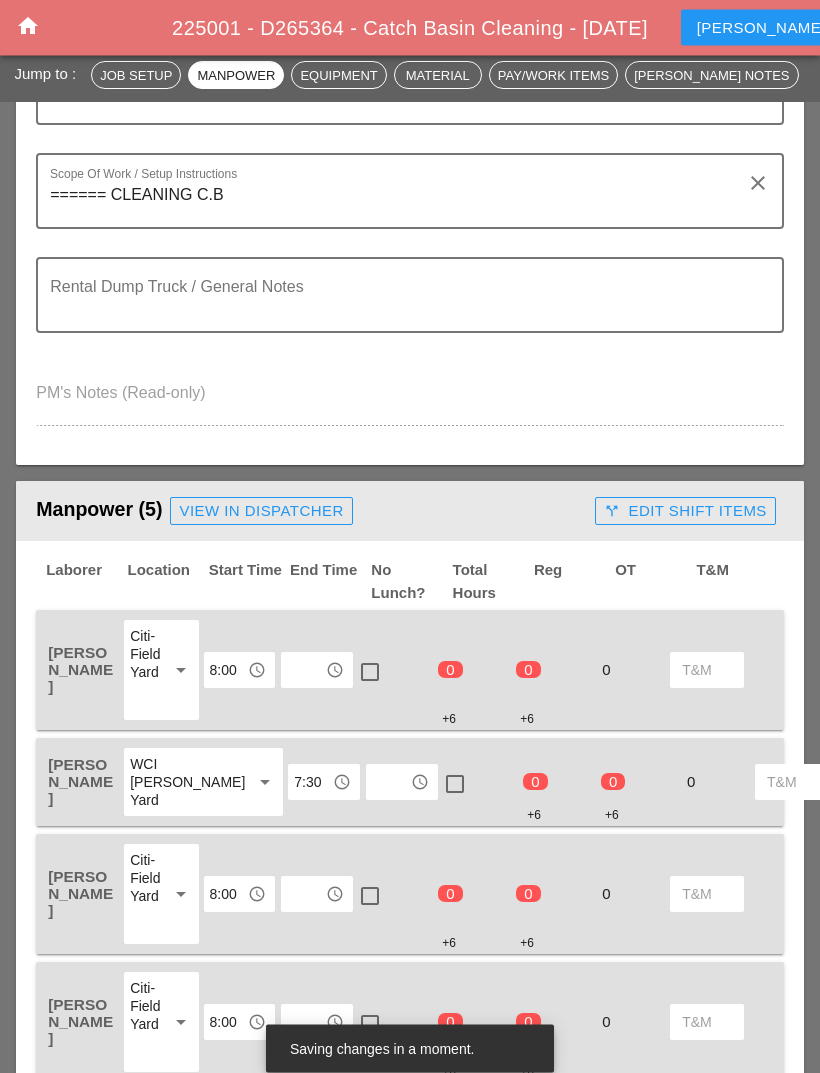 scroll, scrollTop: 513, scrollLeft: 0, axis: vertical 